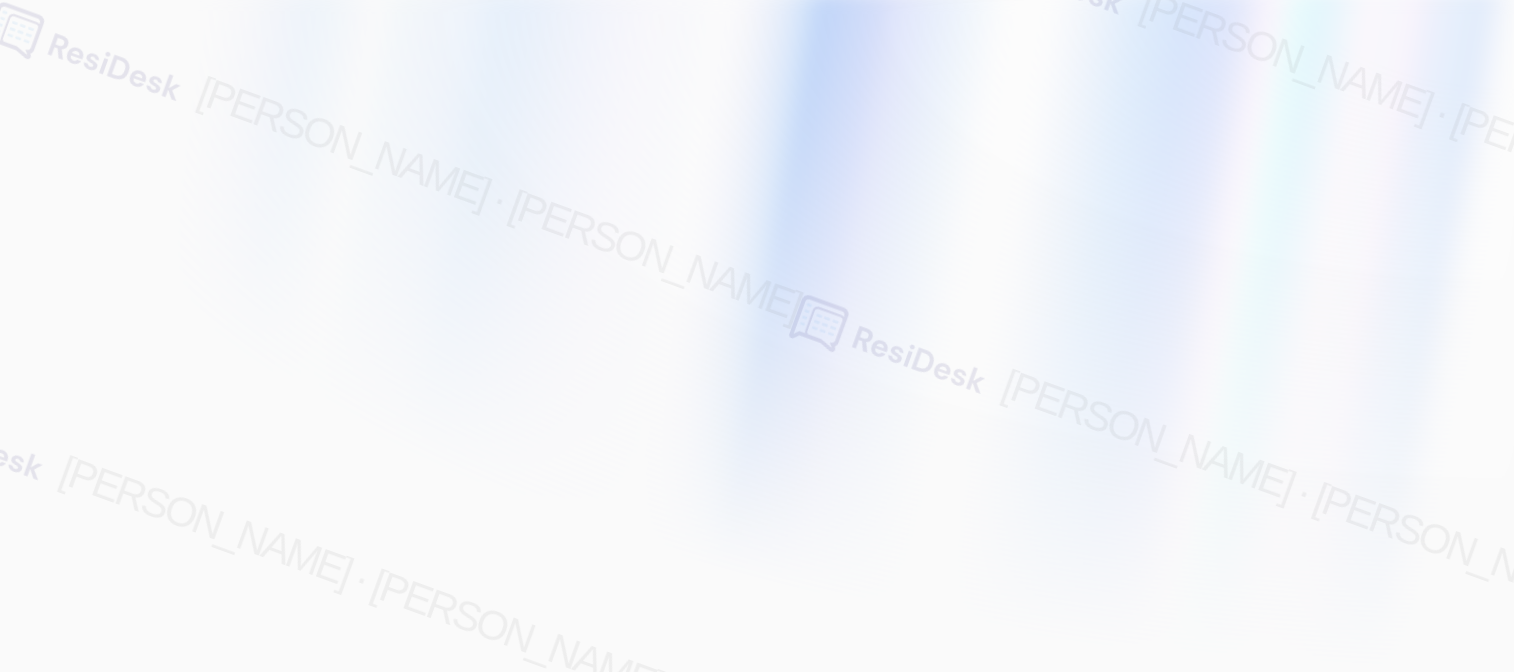 scroll, scrollTop: 0, scrollLeft: 0, axis: both 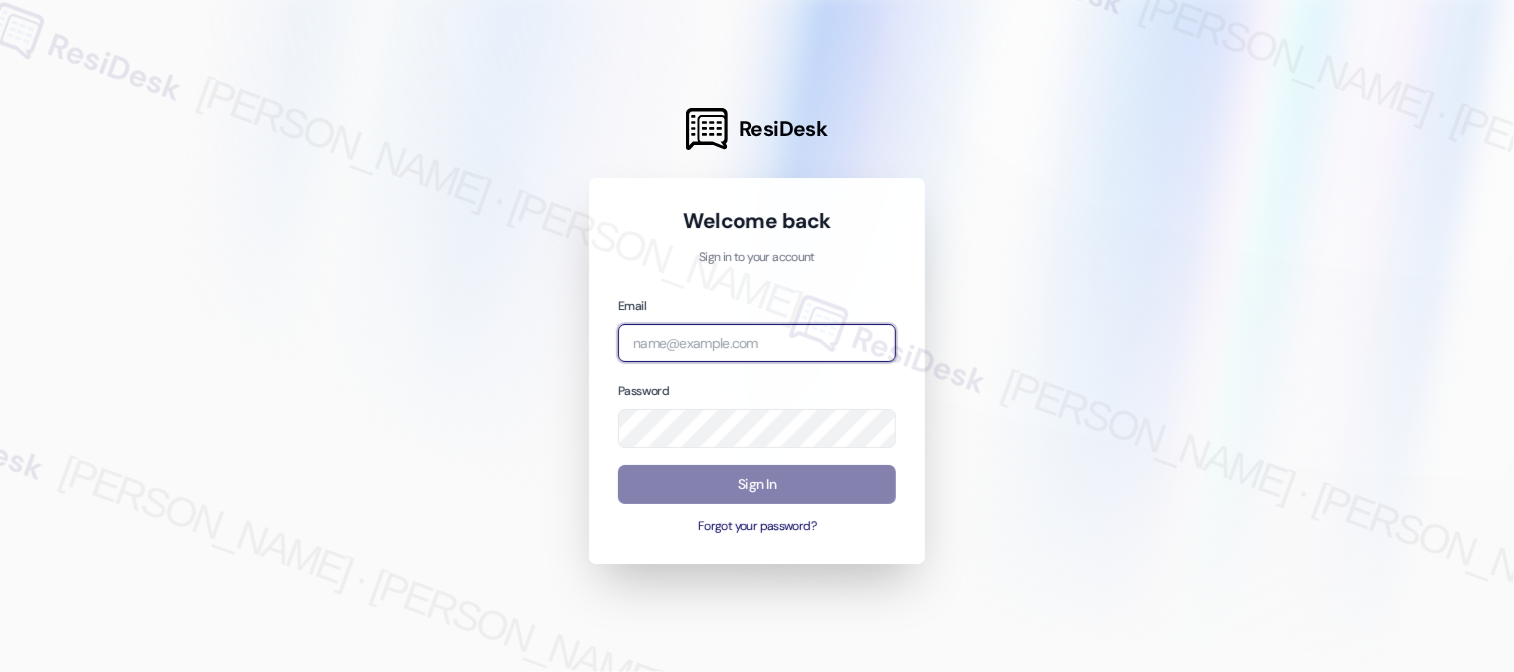 click at bounding box center [757, 343] 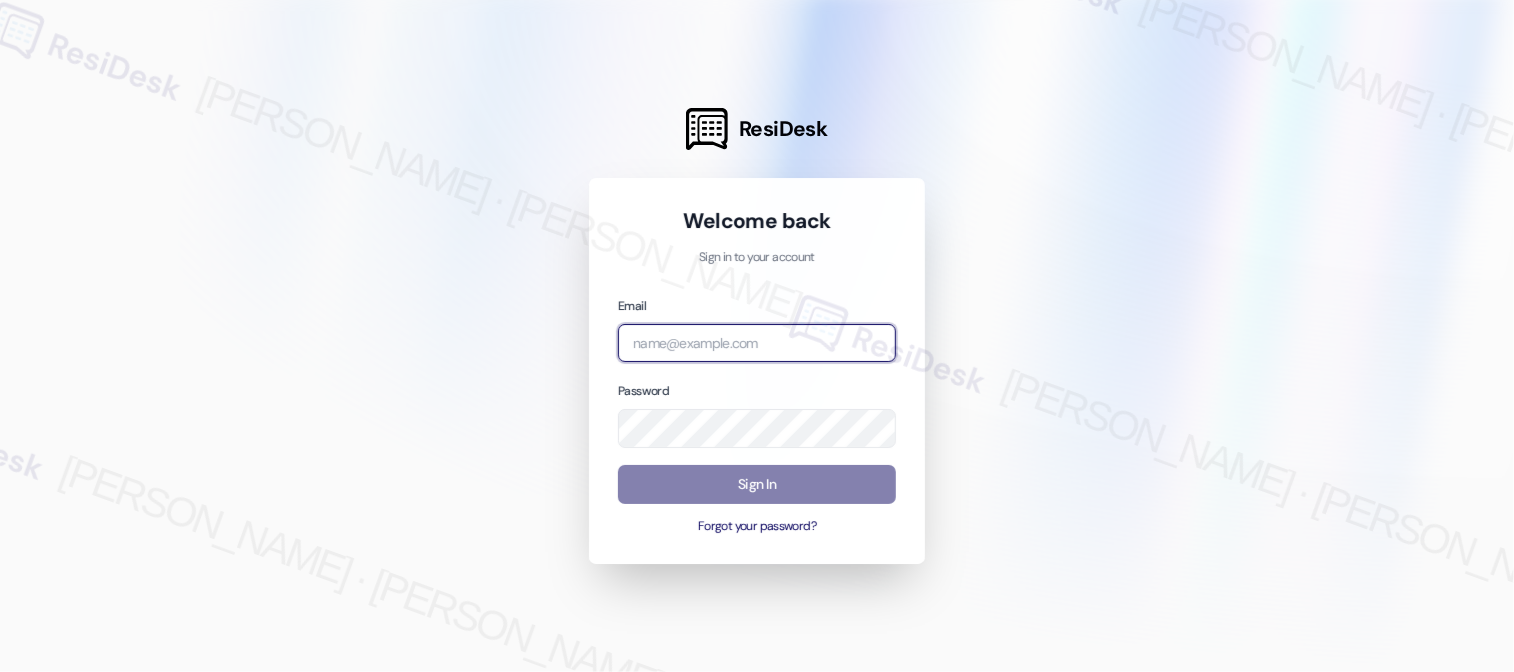 type on "automated-surveys-campus_living_centres-[PERSON_NAME].roles@campus_living_[DOMAIN_NAME]" 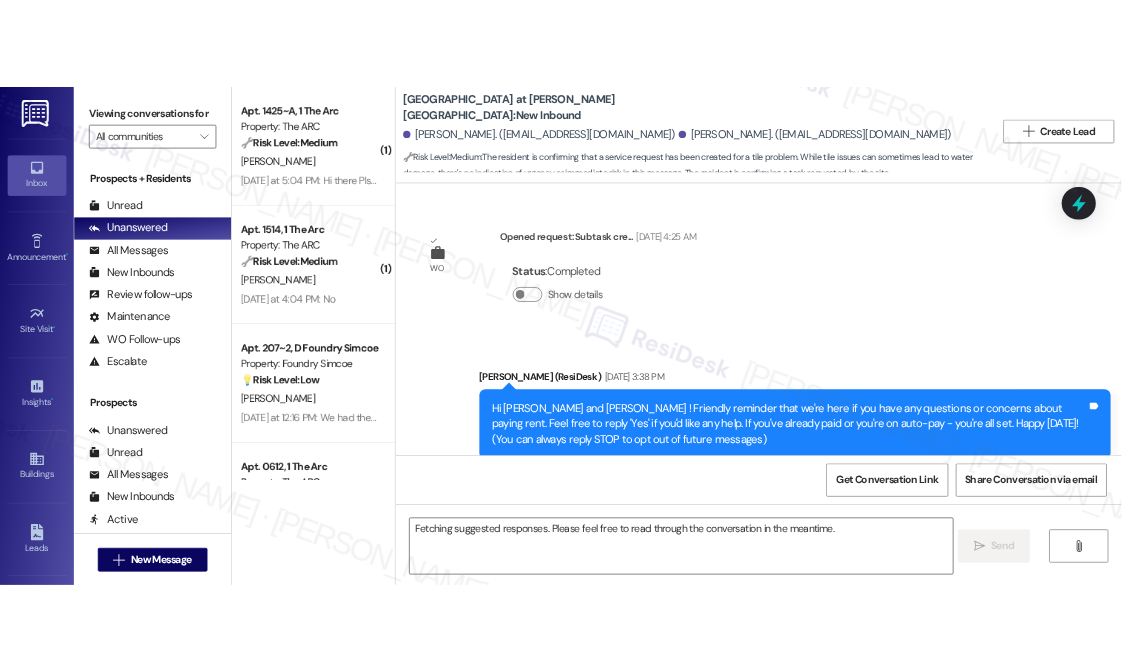 scroll, scrollTop: 22348, scrollLeft: 0, axis: vertical 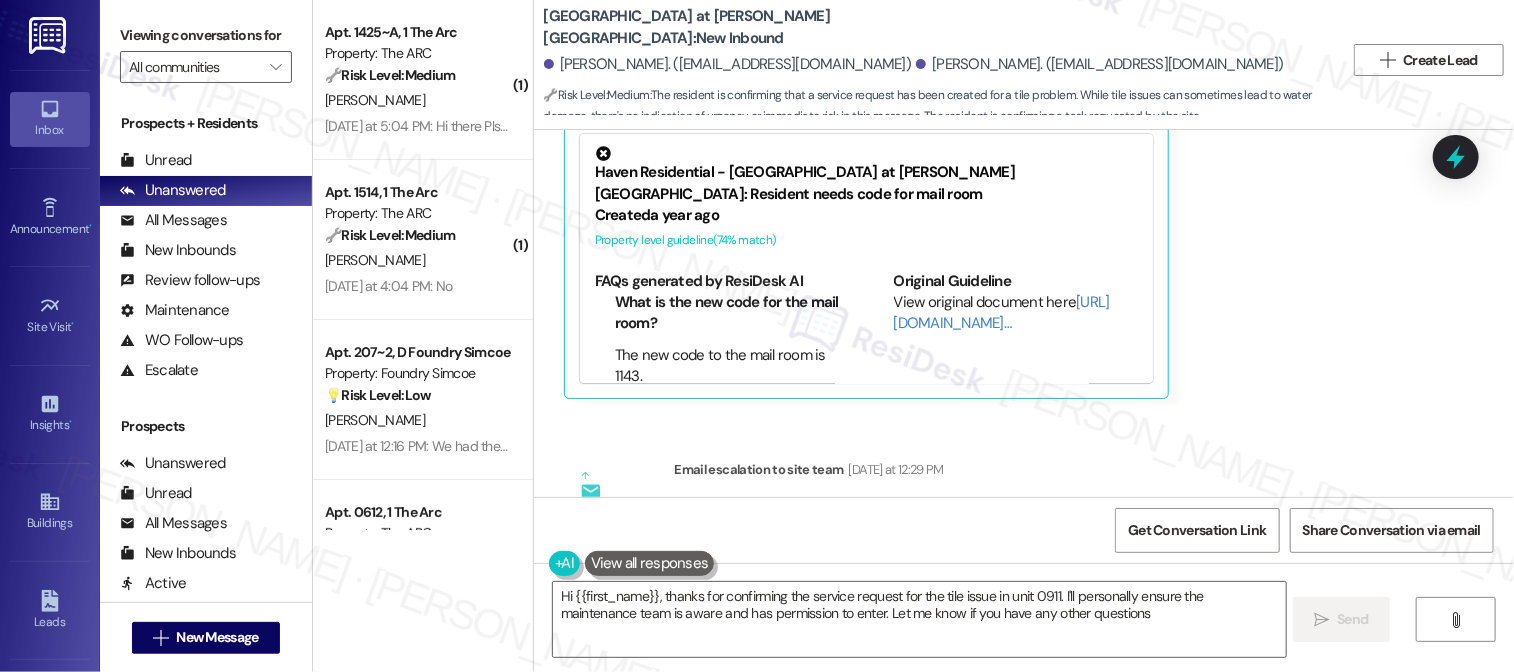 type on "Hi {{first_name}}, thanks for confirming the service request for the tile issue in unit 0911. I'll personally ensure the maintenance team is aware and has permission to enter. Let me know if you have any other questions!" 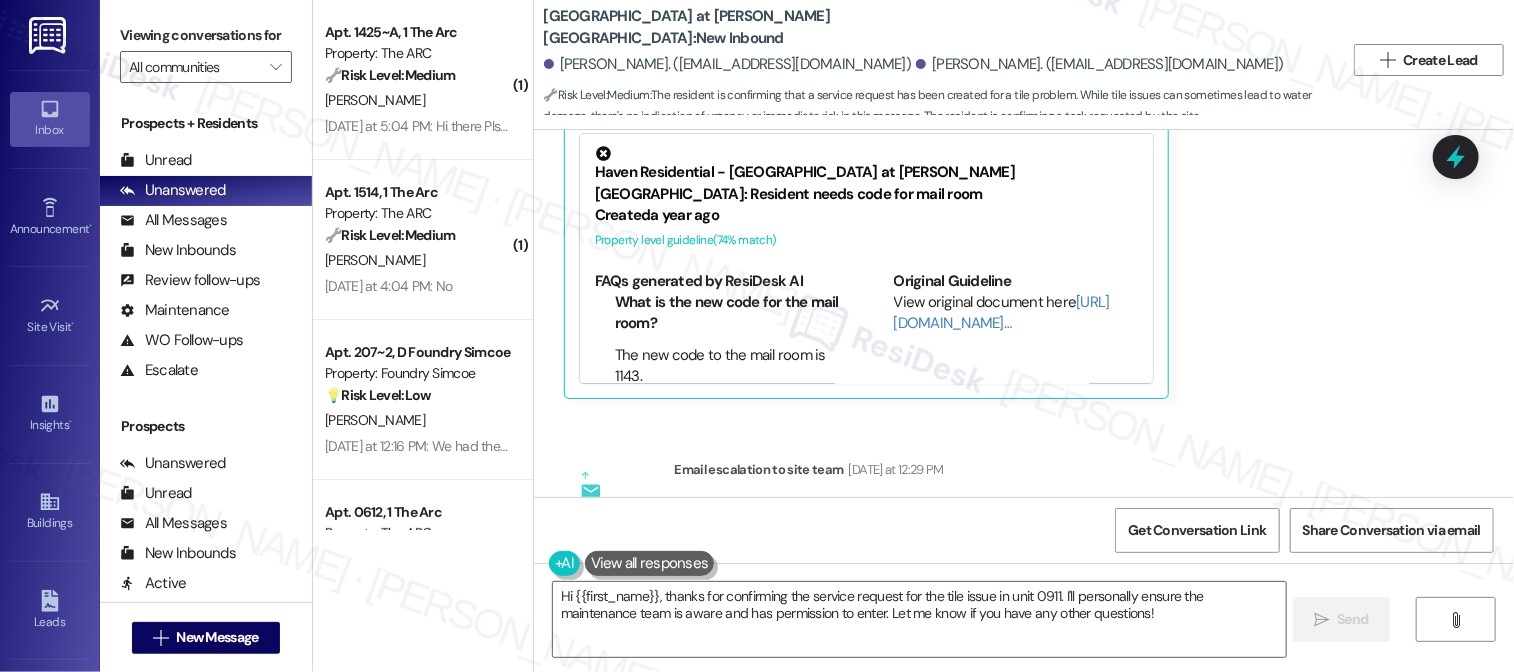 click on "Email escalation to site team Email escalation to site team [DATE] at 12:29 PM ResiDesk escalation to site team ->
Risk Level: High risk
Topics: Resident Submitted Work Order 37-1
Escalation type: Escalation Subject:  [ResiDesk Escalation] (High risk) - Action Needed (Resident Submitted Work Order 37-1) with [GEOGRAPHIC_DATA] at [PERSON_NAME][GEOGRAPHIC_DATA]: Apt. 0911, 900 [GEOGRAPHIC_DATA] at [PERSON_NAME][GEOGRAPHIC_DATA] (1149404)" at bounding box center [990, 563] 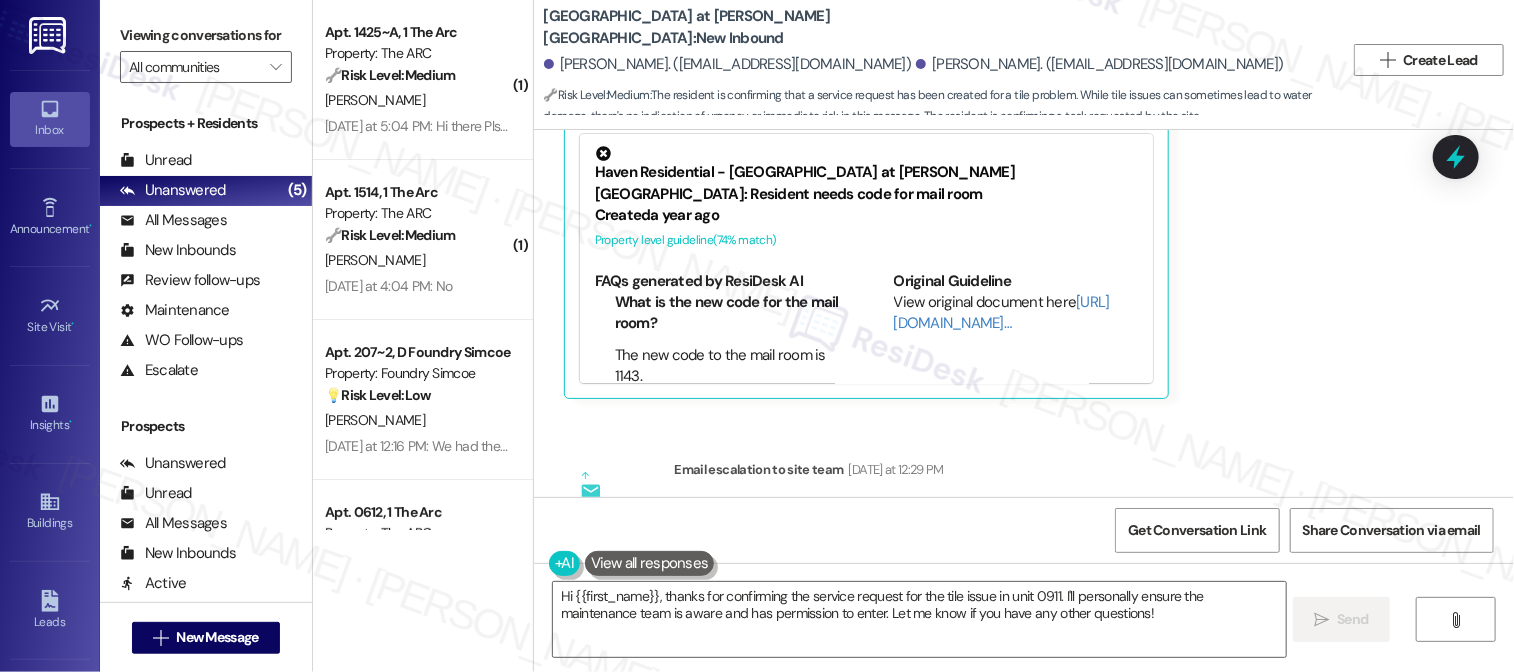 click on "Sent via SMS [PERSON_NAME]   (ResiDesk) [DATE] at 12:31 PM Hi [PERSON_NAME] and [PERSON_NAME], thanks for letting us know about the service request. I'll follow up with the maintenance team right away to ensure they have permission to enter and address the tile problem. We appreciate your patience! Tags and notes Tagged as:   Maintenance ,  Click to highlight conversations about Maintenance Maintenance request ,  Click to highlight conversations about Maintenance request Praise Click to highlight conversations about Praise" at bounding box center [1024, 788] 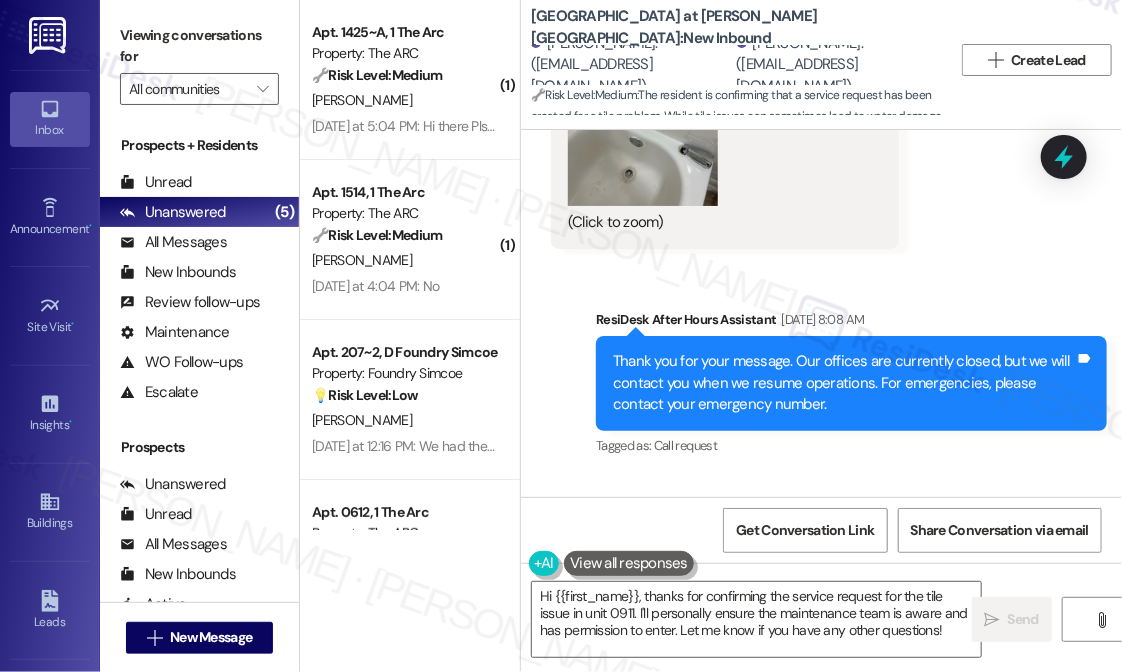 scroll, scrollTop: 24576, scrollLeft: 0, axis: vertical 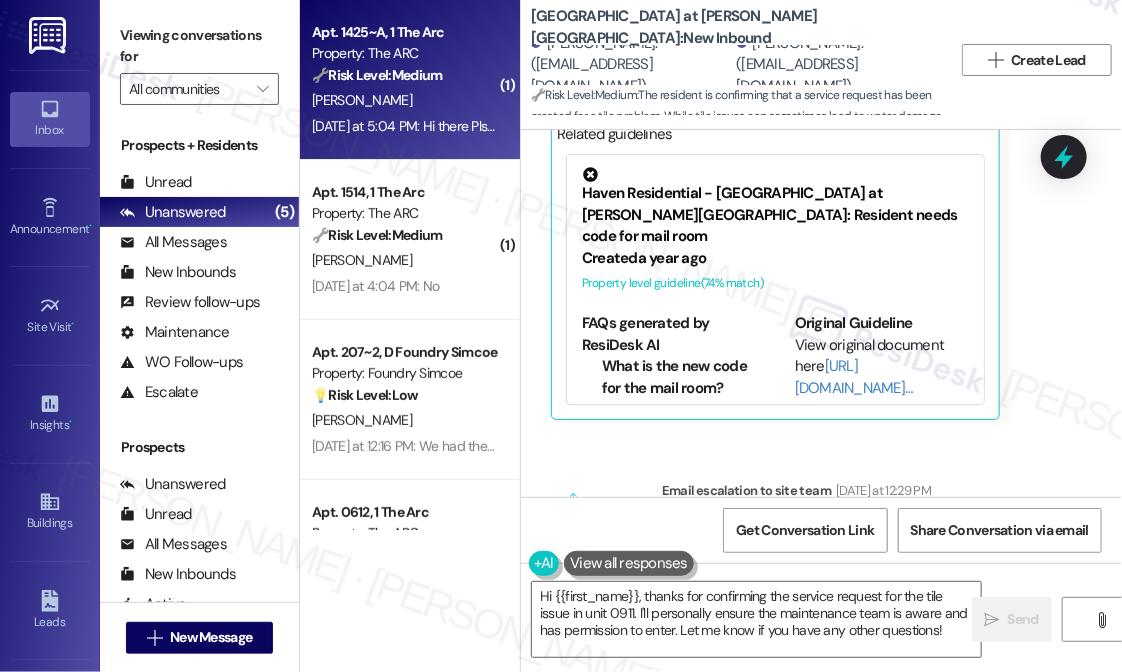 click on "Apt. 1425~A, 1 The Arc" at bounding box center [404, 32] 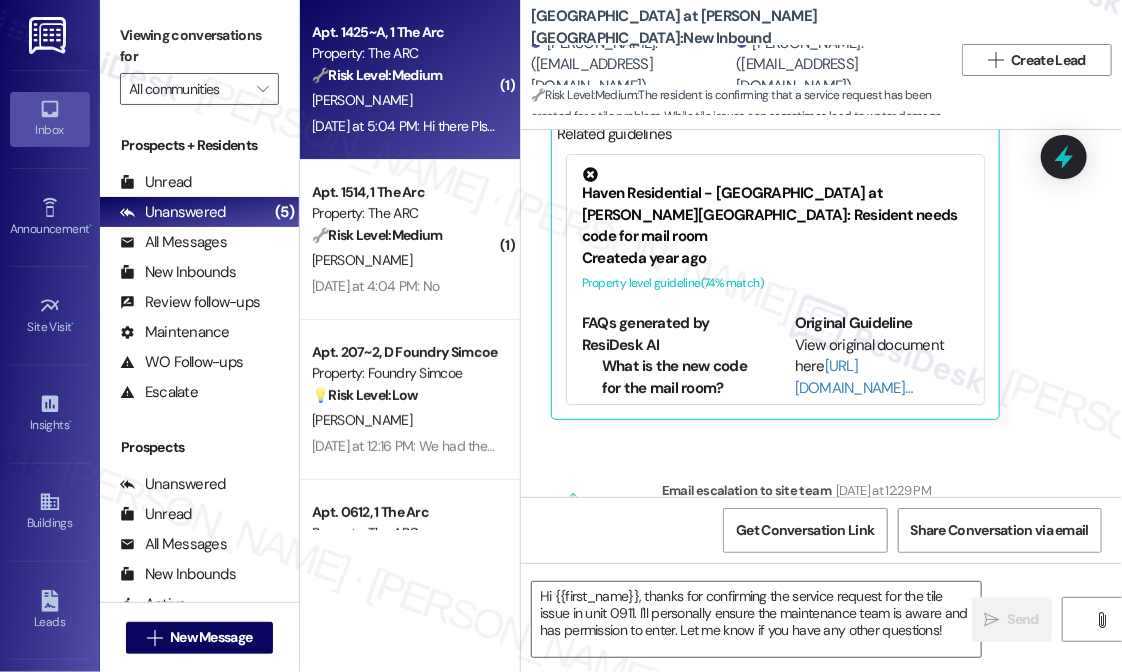 type on "Fetching suggested responses. Please feel free to read through the conversation in the meantime." 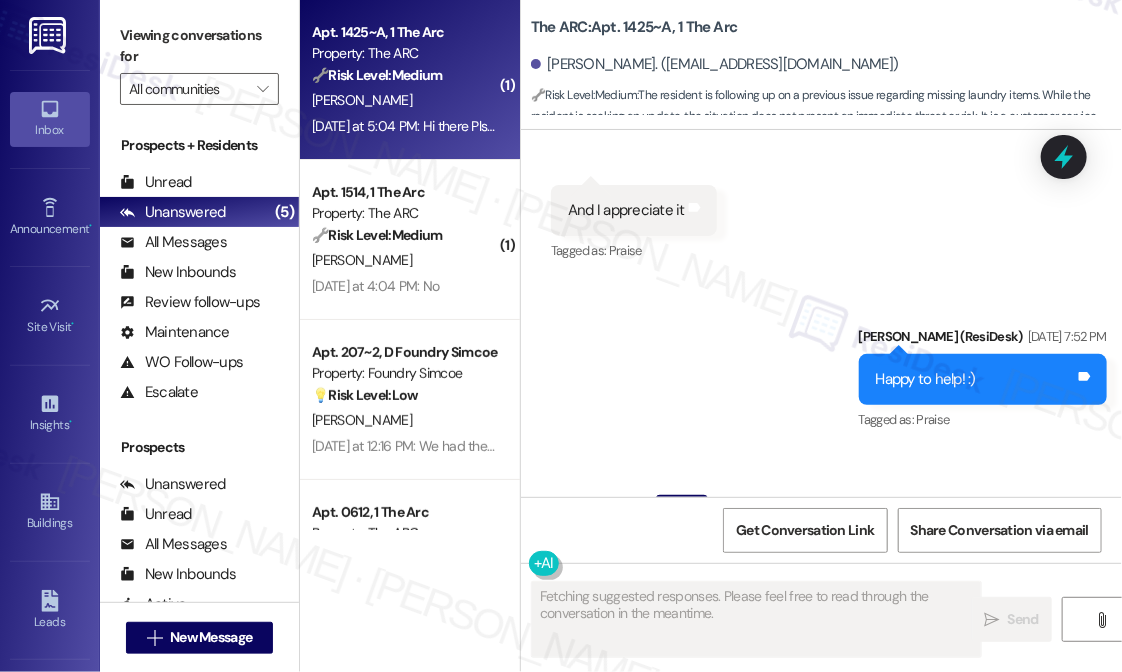 scroll, scrollTop: 13252, scrollLeft: 0, axis: vertical 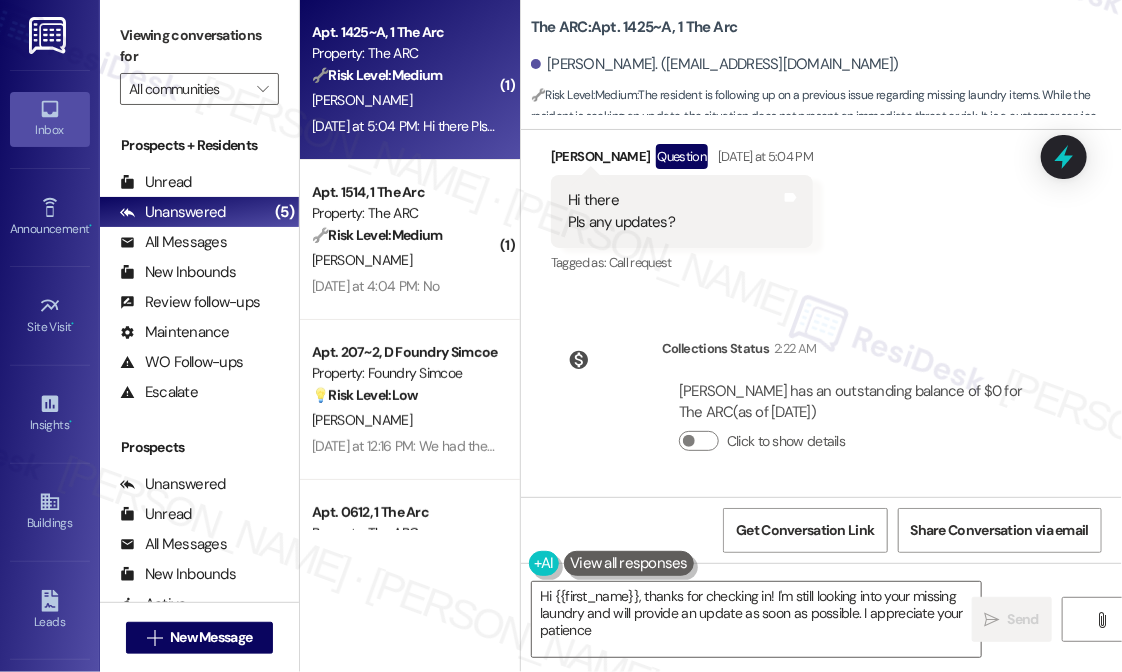 type on "Hi {{first_name}}, thanks for checking in! I'm still looking into your missing laundry and will provide an update as soon as possible. I appreciate your patience!" 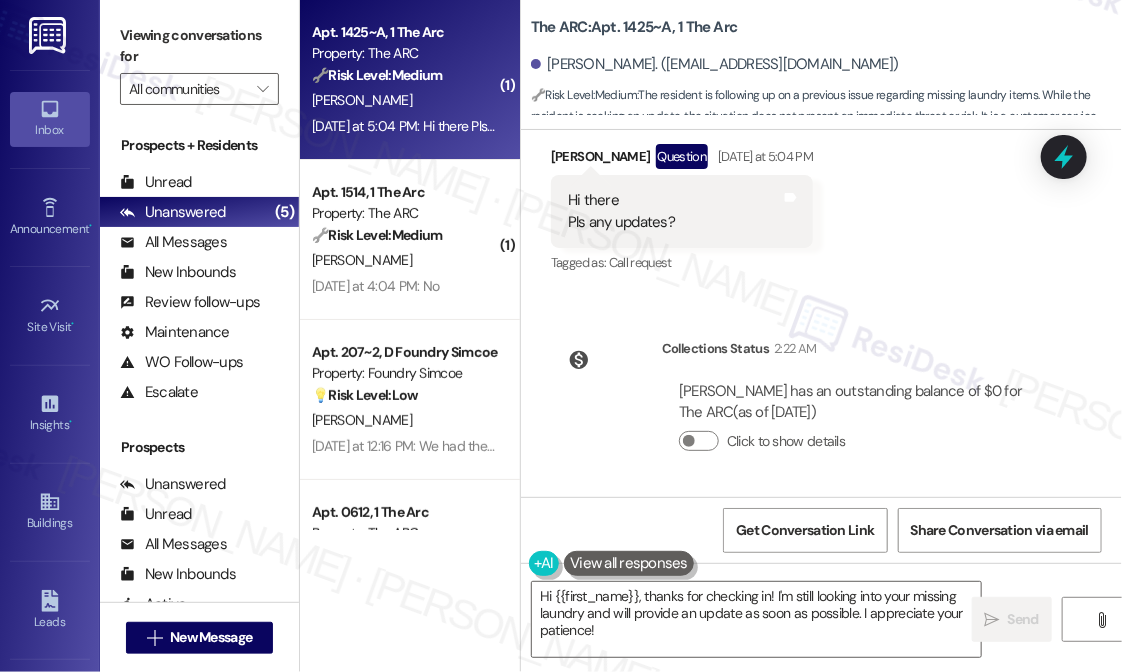 click on "Received via SMS [PERSON_NAME] Question [DATE] at 5:04 PM Hi there
Pls any updates? Tags and notes Tagged as:   Call request Click to highlight conversations about Call request" at bounding box center (821, 196) 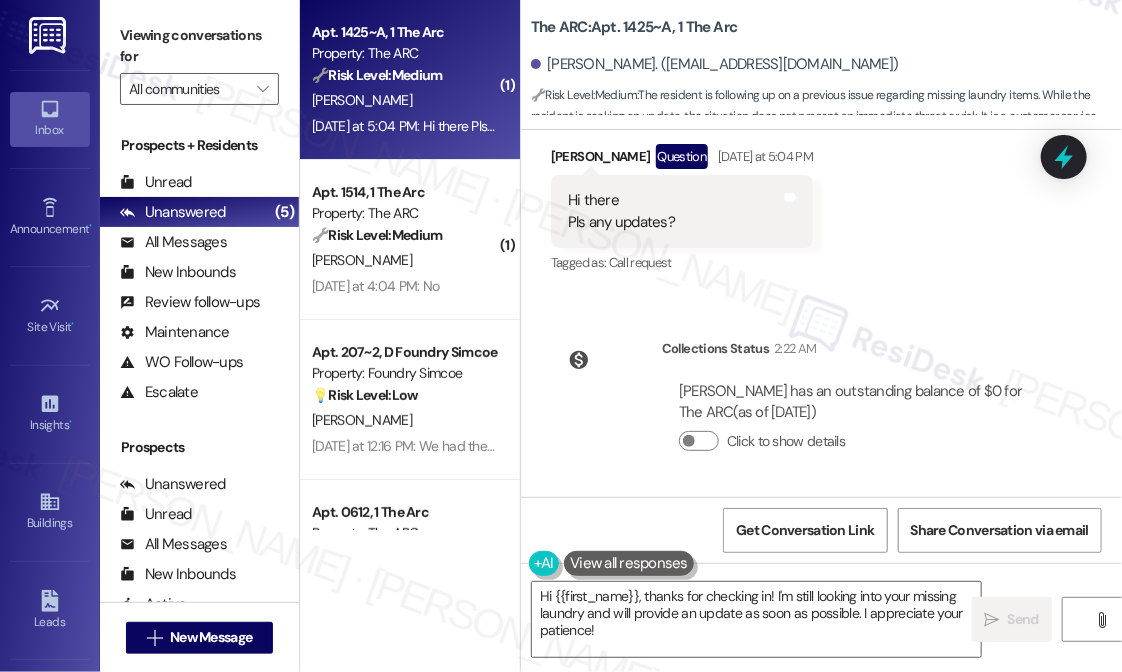 click on "[DATE] at 5:04 PM: Hi there
Pls any updates? [DATE] at 5:04 PM: Hi there
Pls any updates?" at bounding box center (404, 126) 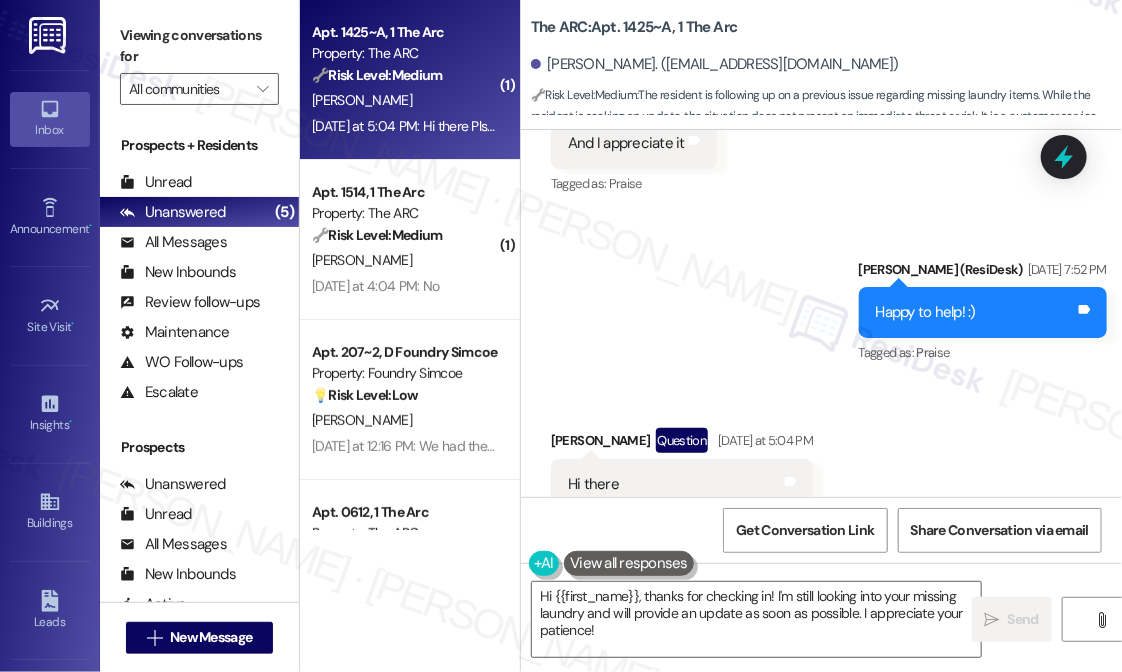 scroll, scrollTop: 12952, scrollLeft: 0, axis: vertical 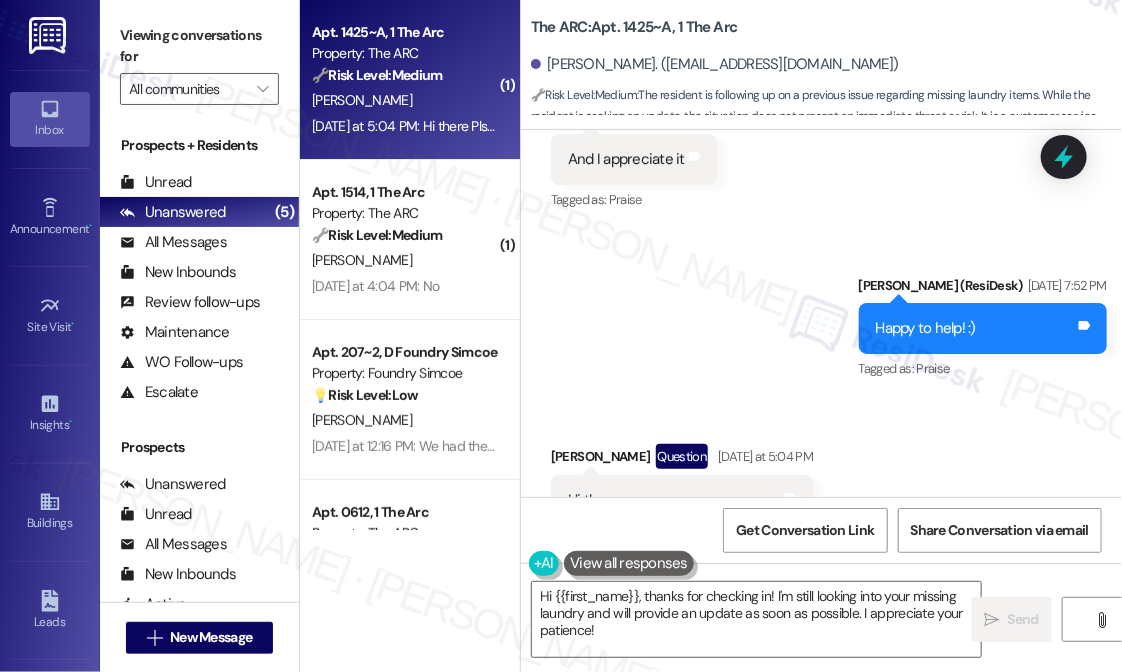 click on "Sent via SMS [PERSON_NAME]   (ResiDesk) [DATE] 7:52 PM Happy to help! :) Tags and notes Tagged as:   Praise Click to highlight conversations about Praise" at bounding box center [821, 314] 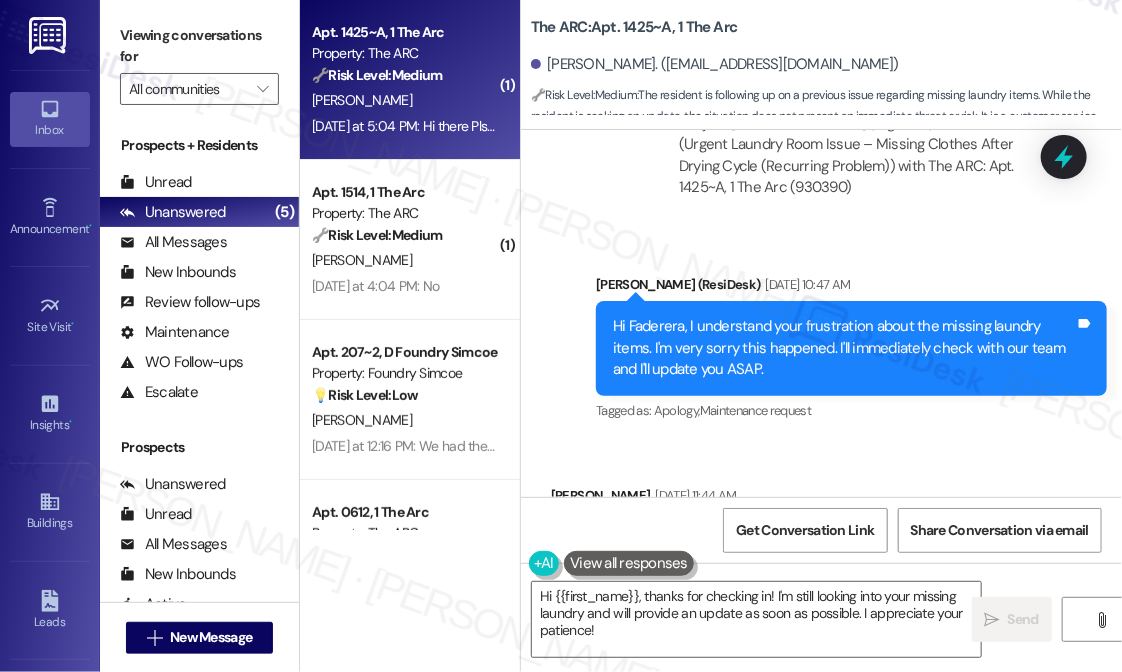 scroll, scrollTop: 12253, scrollLeft: 0, axis: vertical 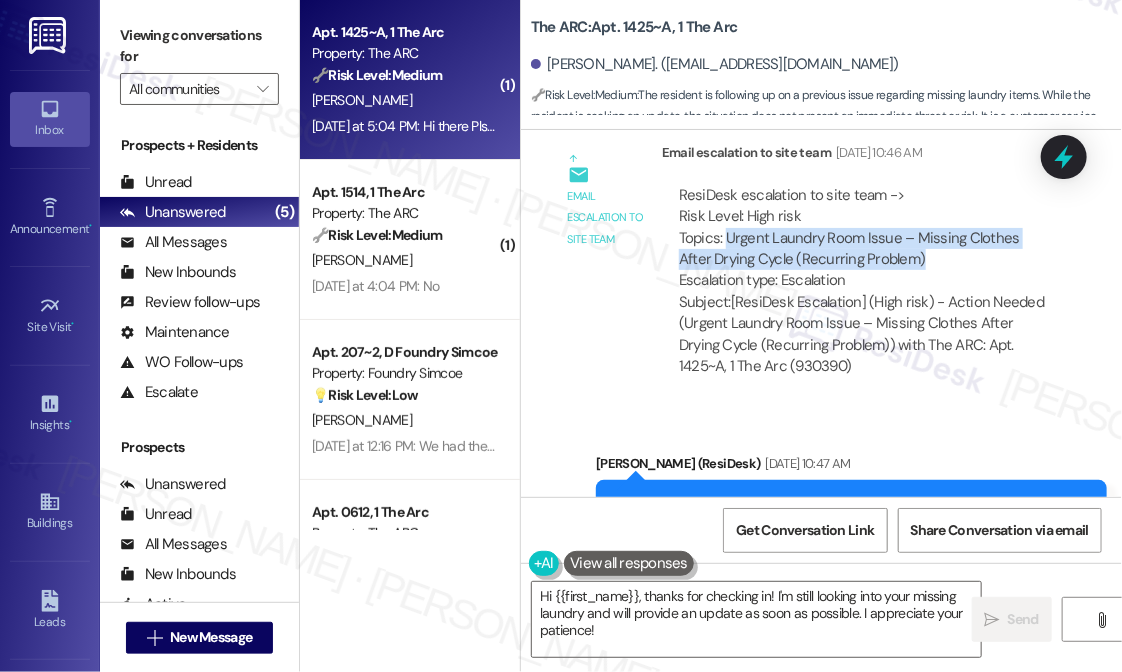 drag, startPoint x: 928, startPoint y: 255, endPoint x: 725, endPoint y: 240, distance: 203.55344 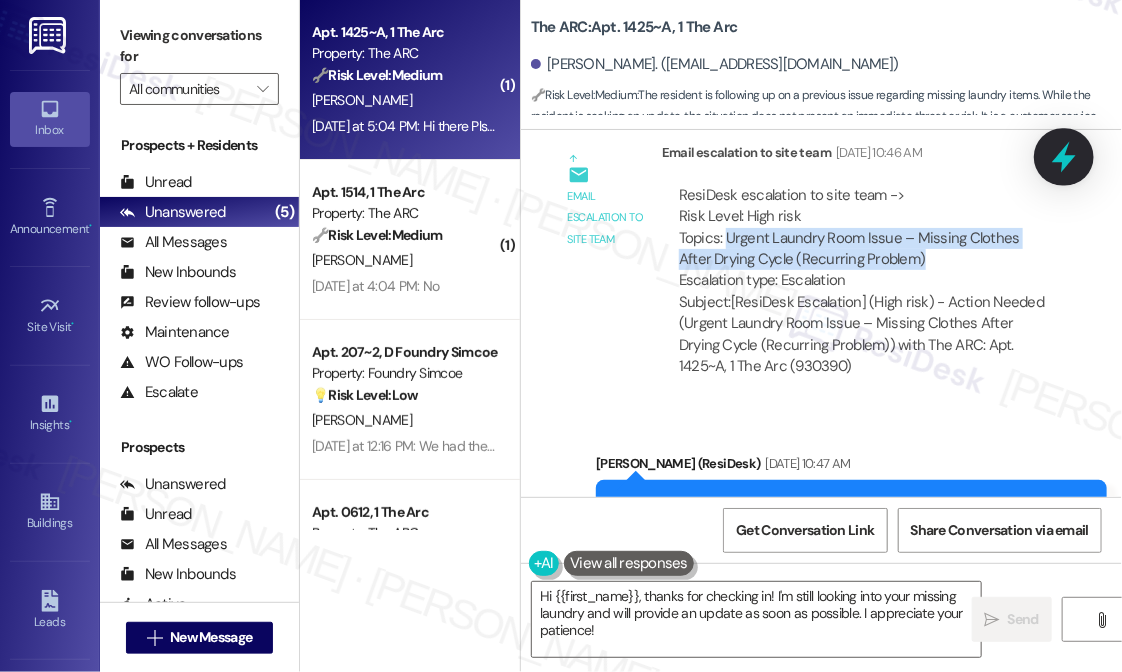 click 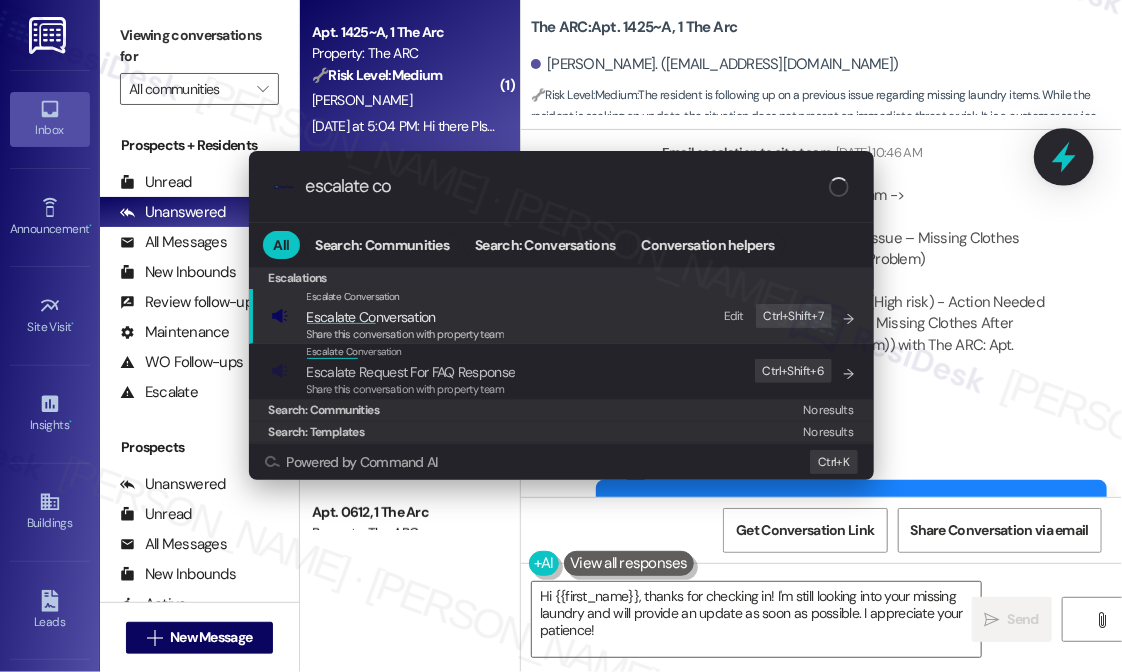 type on "escalate con" 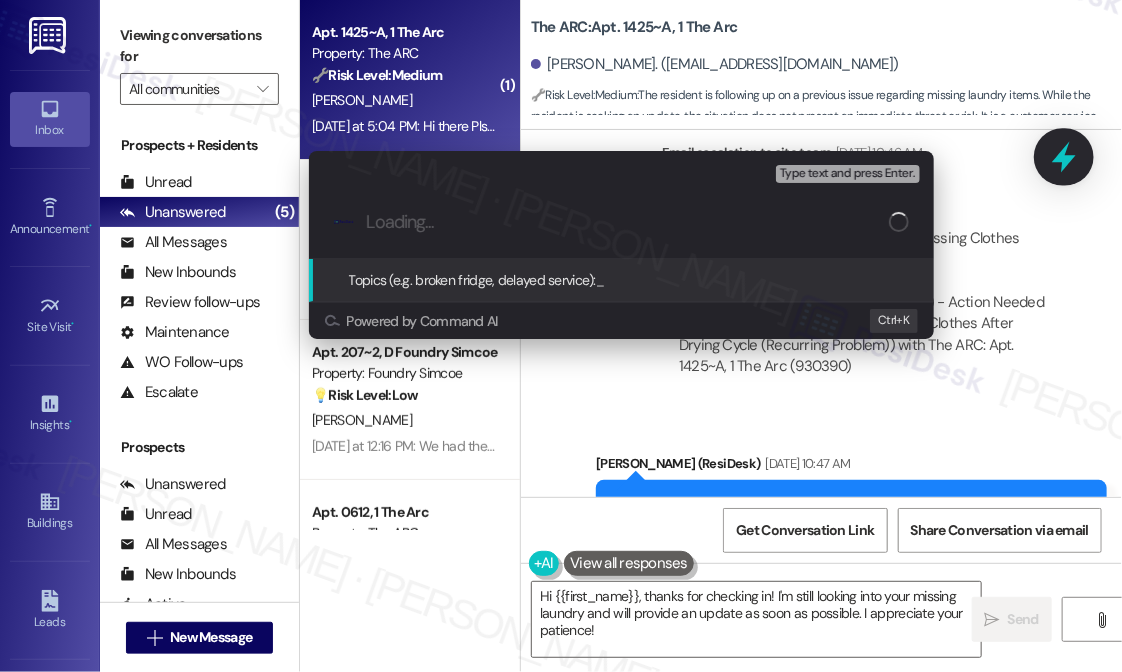 paste on "Urgent Laundry Room Issue – Missing Clothes After Drying Cycle (Recurring Problem)" 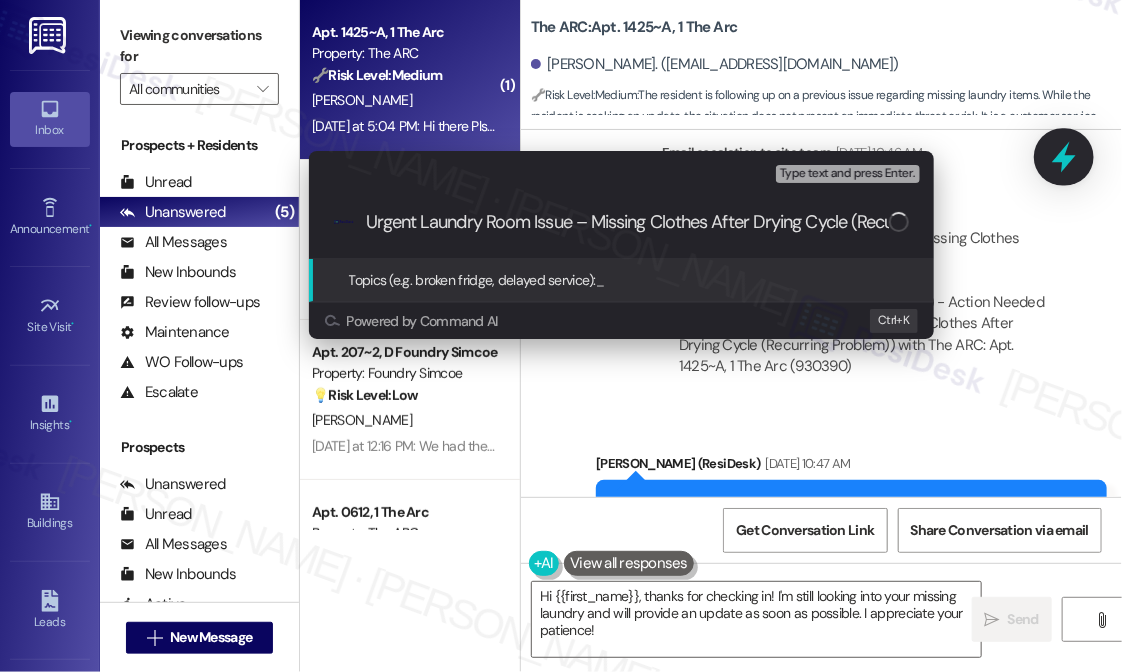 scroll, scrollTop: 0, scrollLeft: 117, axis: horizontal 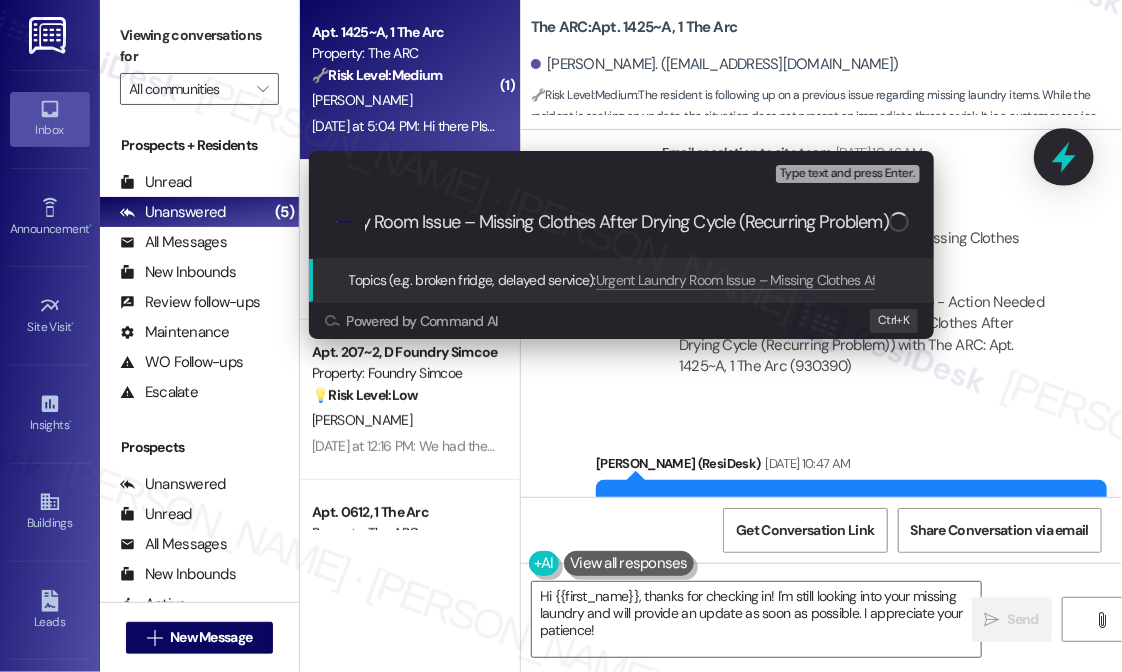 type 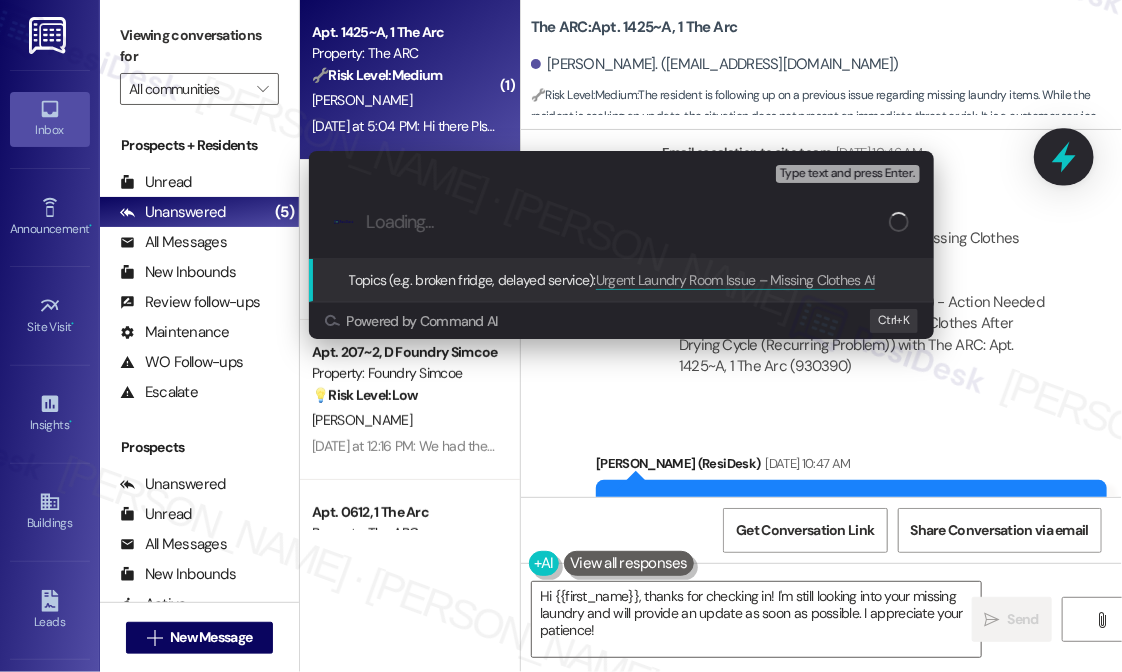scroll, scrollTop: 0, scrollLeft: 0, axis: both 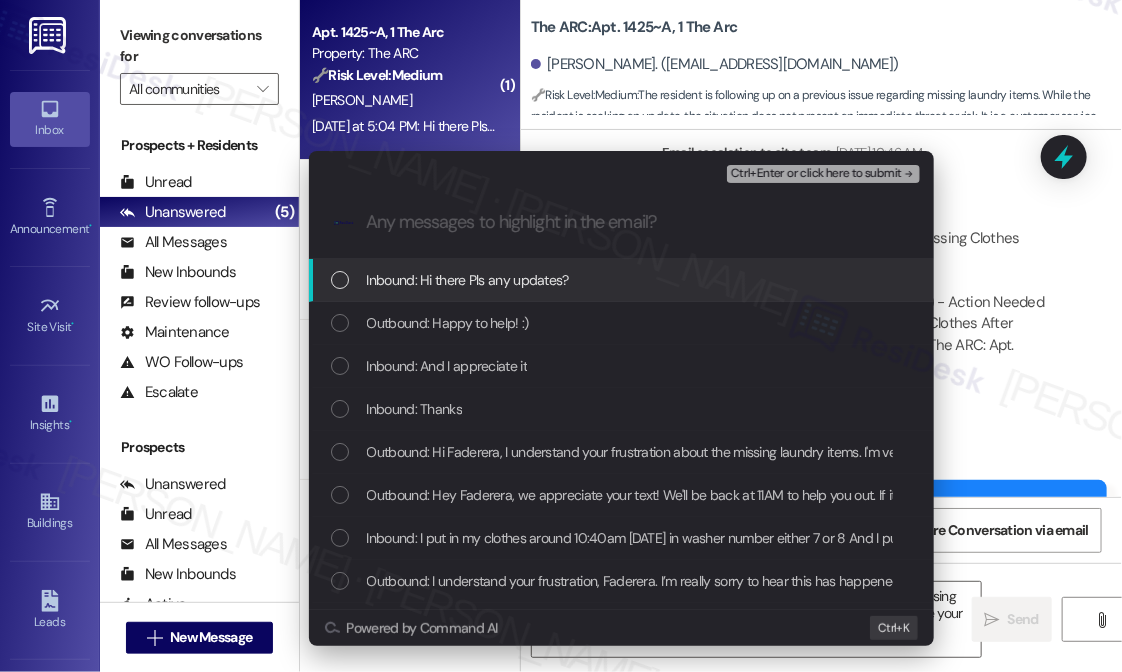 click on "Inbound: Hi there
Pls any updates?" at bounding box center [623, 280] 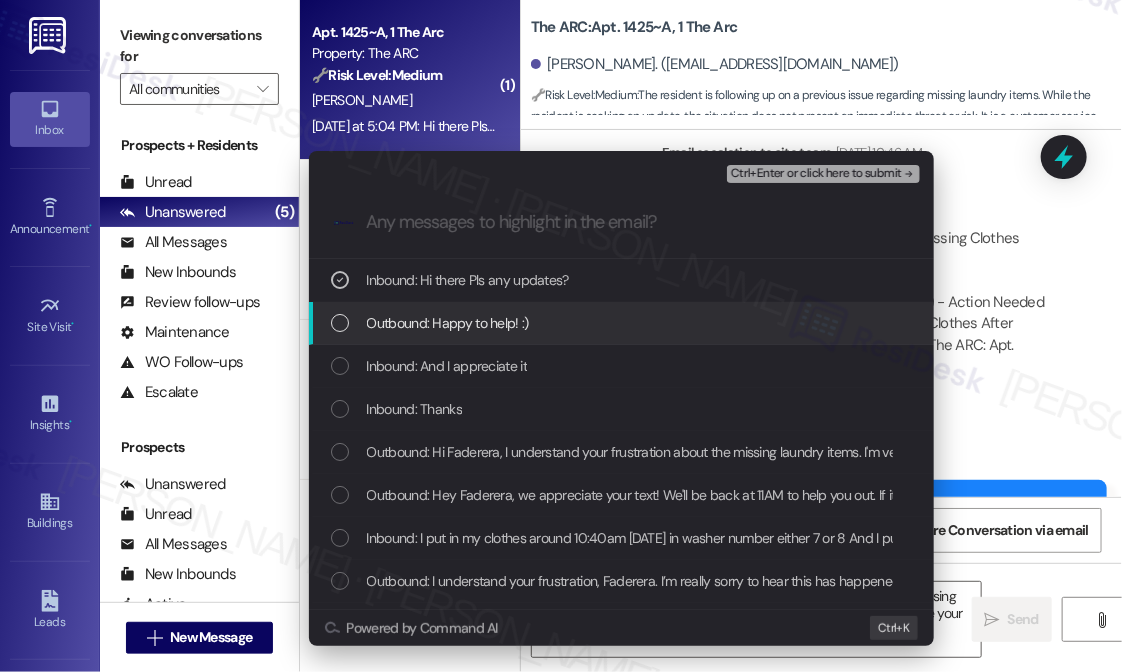 click on "Outbound: Happy to help! :)" at bounding box center [623, 323] 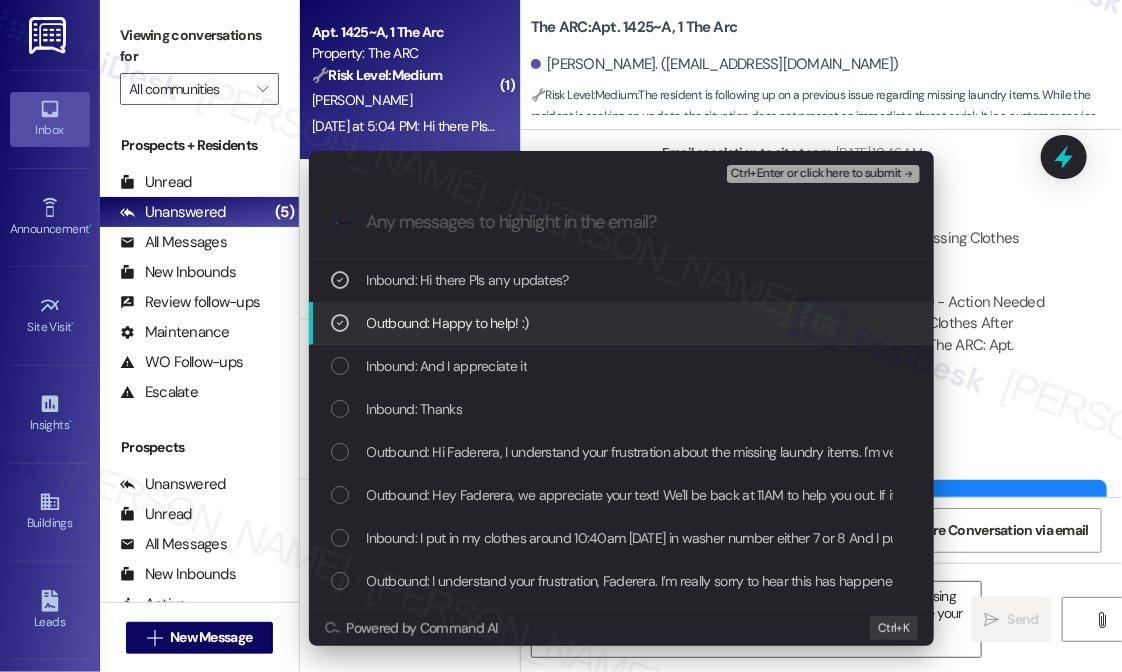 drag, startPoint x: 524, startPoint y: 322, endPoint x: 528, endPoint y: 312, distance: 10.770329 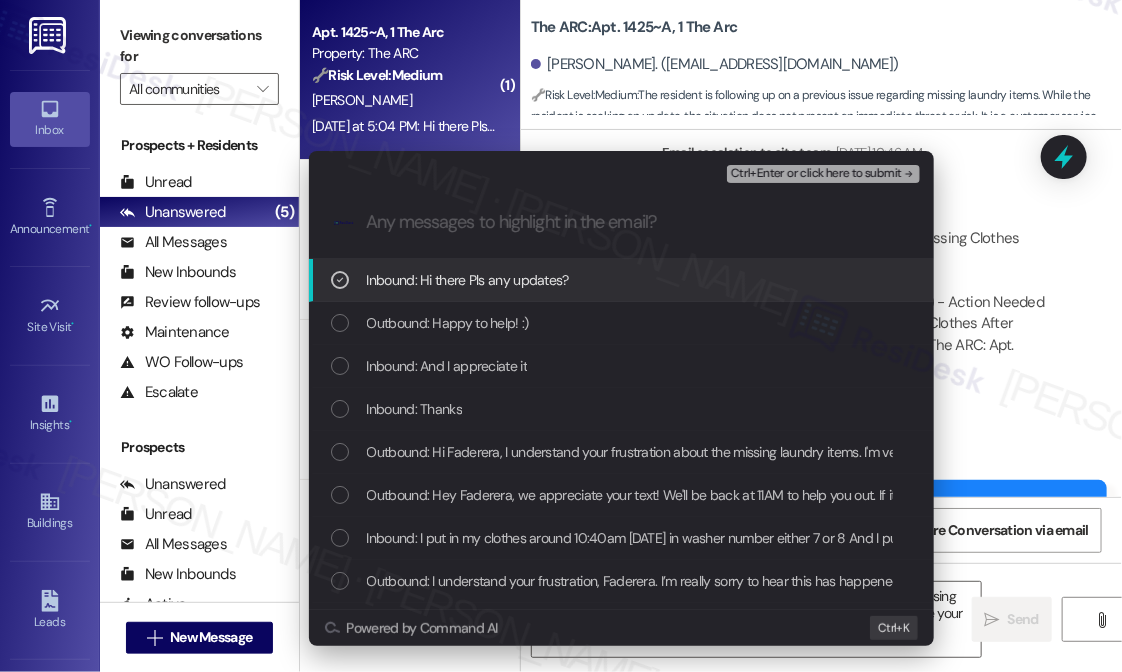 click on "Inbound: Hi there
Pls any updates?" at bounding box center (468, 280) 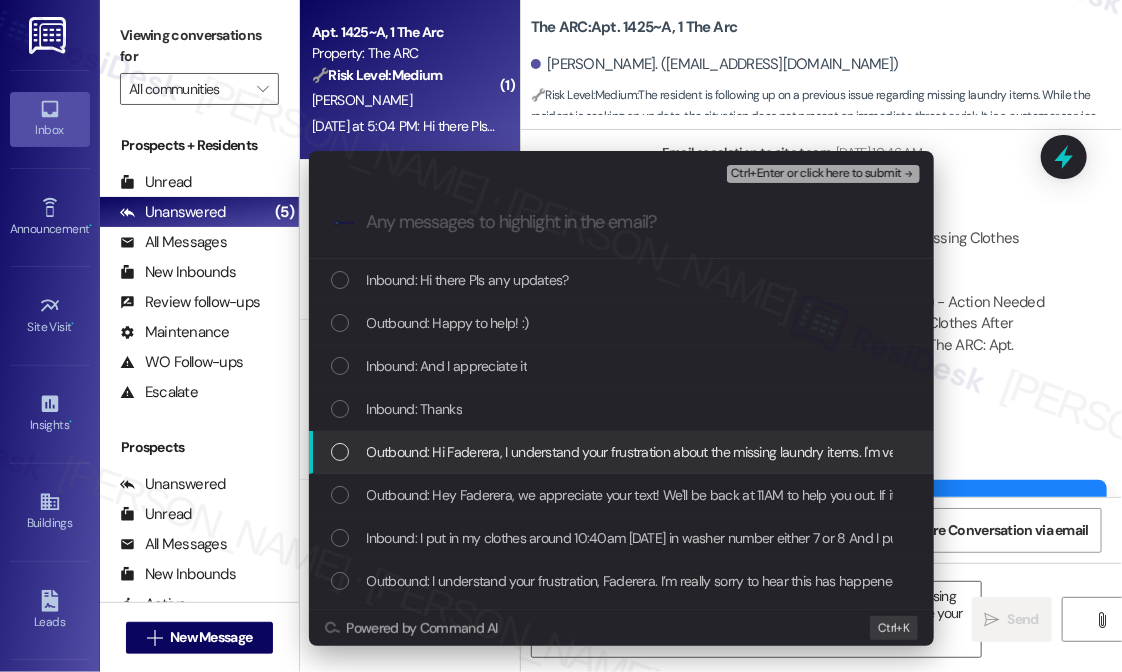 click on "Outbound: Hi Faderera, I understand your frustration about the missing laundry items. I'm very sorry this happened. I'll immediately check with our team and I'll update you ASAP." at bounding box center (875, 452) 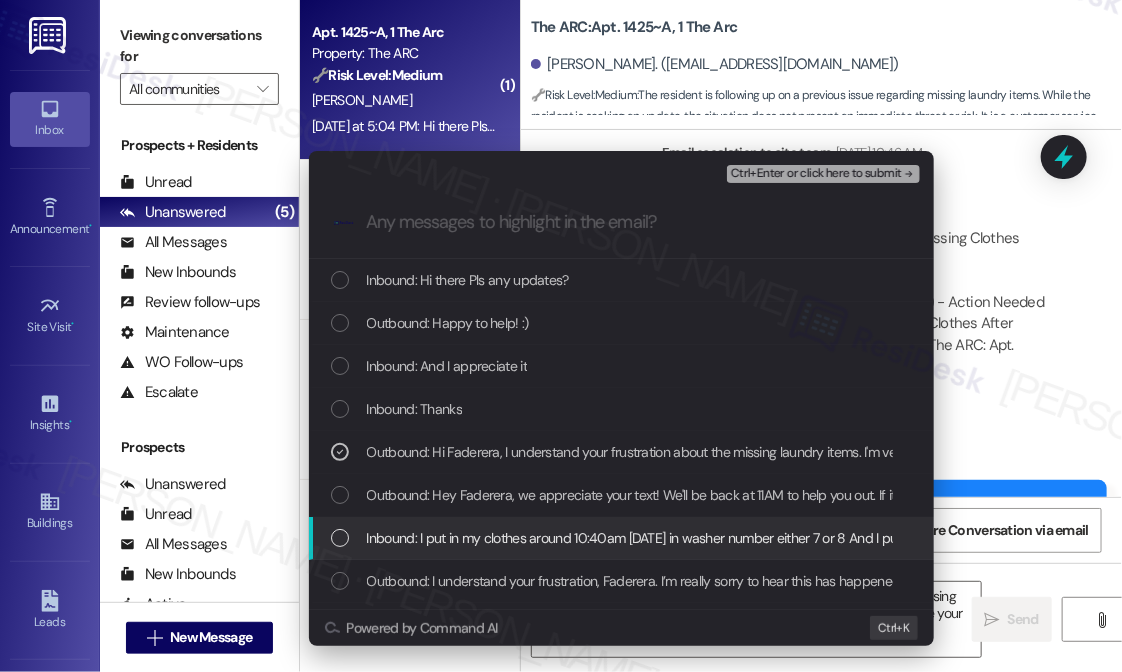 click on "Inbound: I put in my clothes around 10:40am [DATE] in washer number either 7 or 8
And I put it in dryer 10( the lower one ) at around 12:35-12:40 pm
I was out all day running errands
So I picked it up at 10:01pm
And about 10 items were missing
While dropping it in the washer I had a grey top and black and white trouser . Putting it from washer to dryer I had in a black hoodie with grey shorts
And picking it up I had a yellow top blue jeans and white cardigan
Thank you so much for your help" at bounding box center [1784, 538] 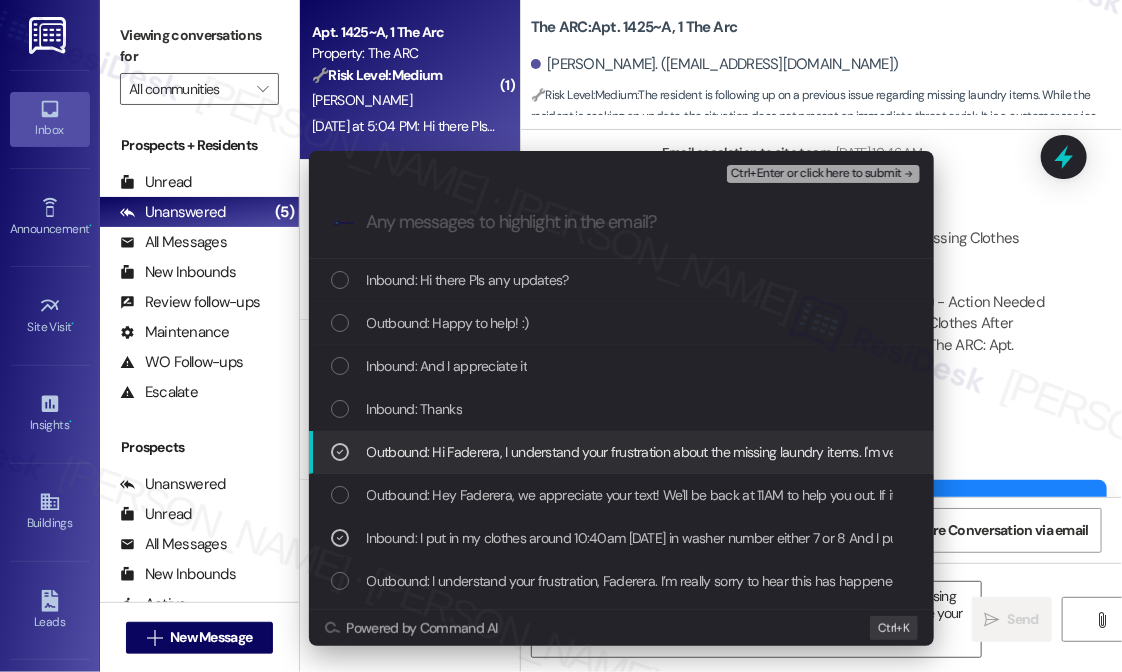 scroll, scrollTop: 100, scrollLeft: 0, axis: vertical 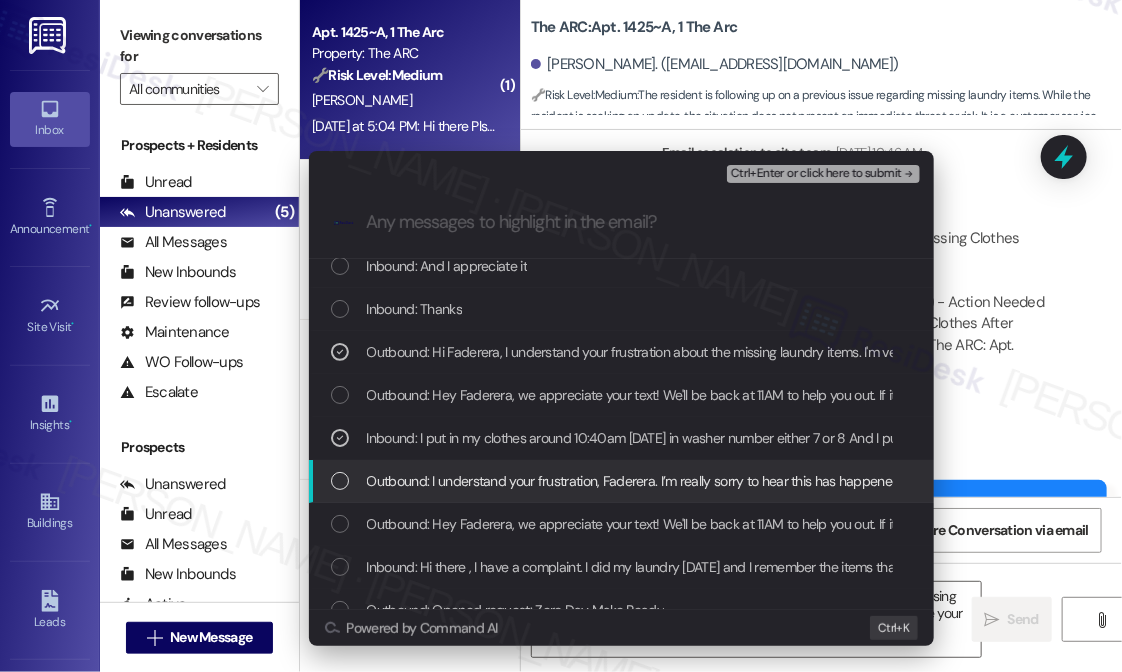click on "Outbound: I understand your frustration, Faderera. I’m really sorry to hear this has happened again. Do you remember what time you started your laundry and which machine you used? Were there any other people in the laundry room at the time? I’ll follow up with the team to see if we can review any available footage or reports." at bounding box center [1319, 481] 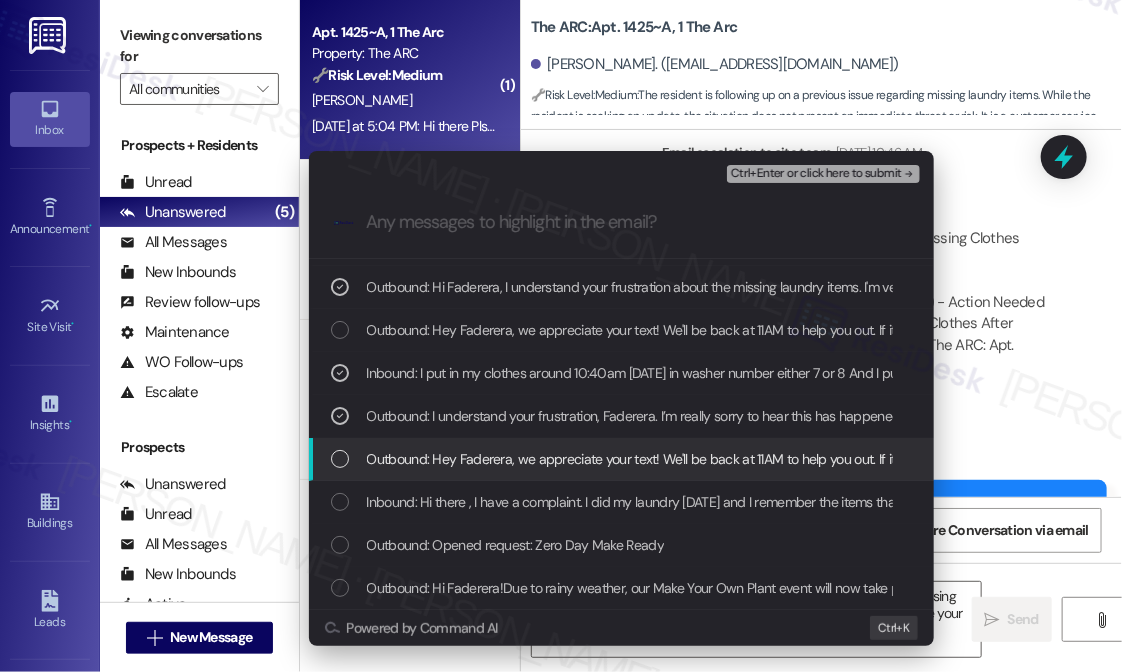 scroll, scrollTop: 200, scrollLeft: 0, axis: vertical 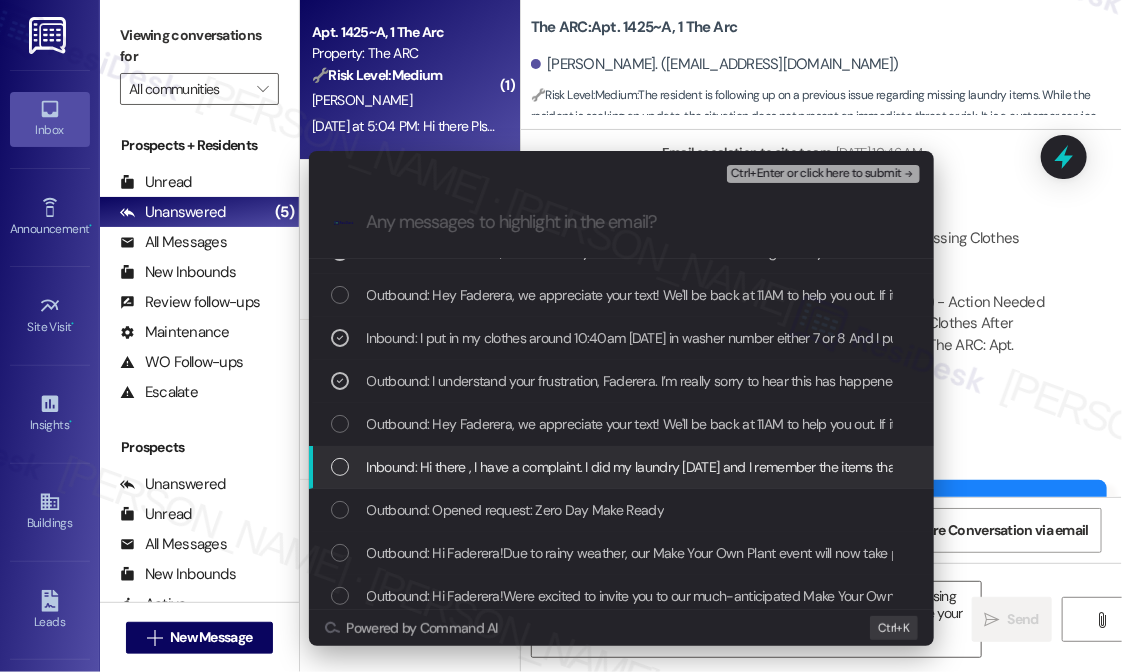 click on "Inbound: Hi there ,
I have a complaint. I did my laundry [DATE] and I remember the items that went into the washer and the dryer
Upon retrieving my dried clothes a large amount of my clothes were missing. This isn't the first time this is happening as I complained and I was told something was going to be done but nothing ended up happening.
I would like to know who opened the dryer and took my clothes and also get my belongings back
Thank you." at bounding box center (1674, 467) 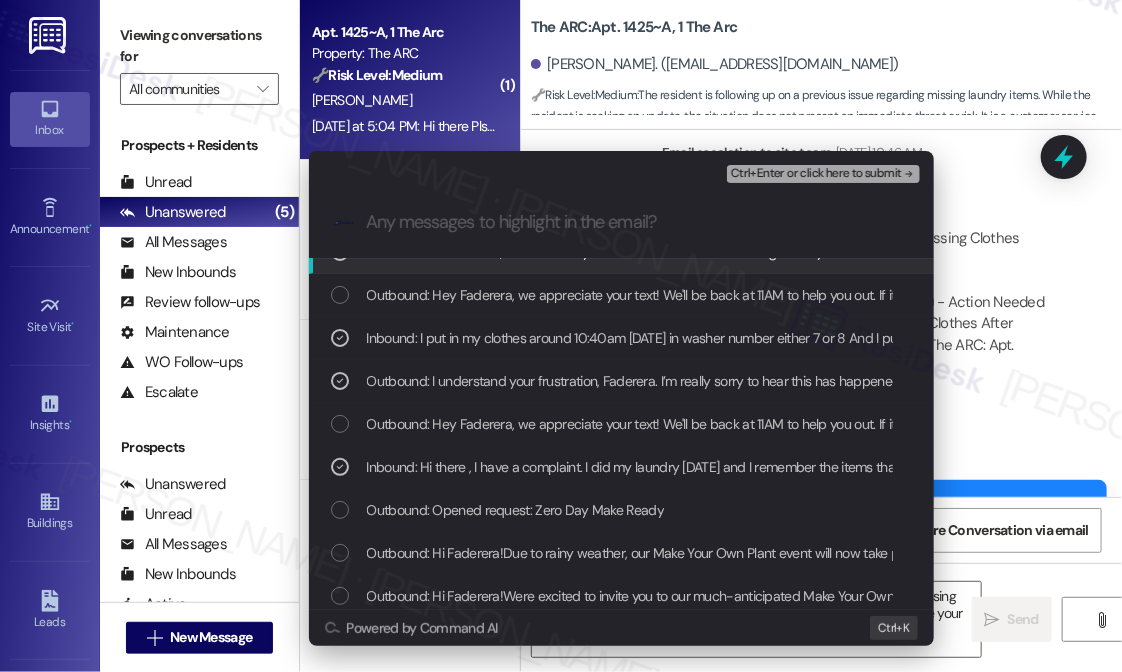 click on "Ctrl+Enter or click here to submit" at bounding box center (816, 174) 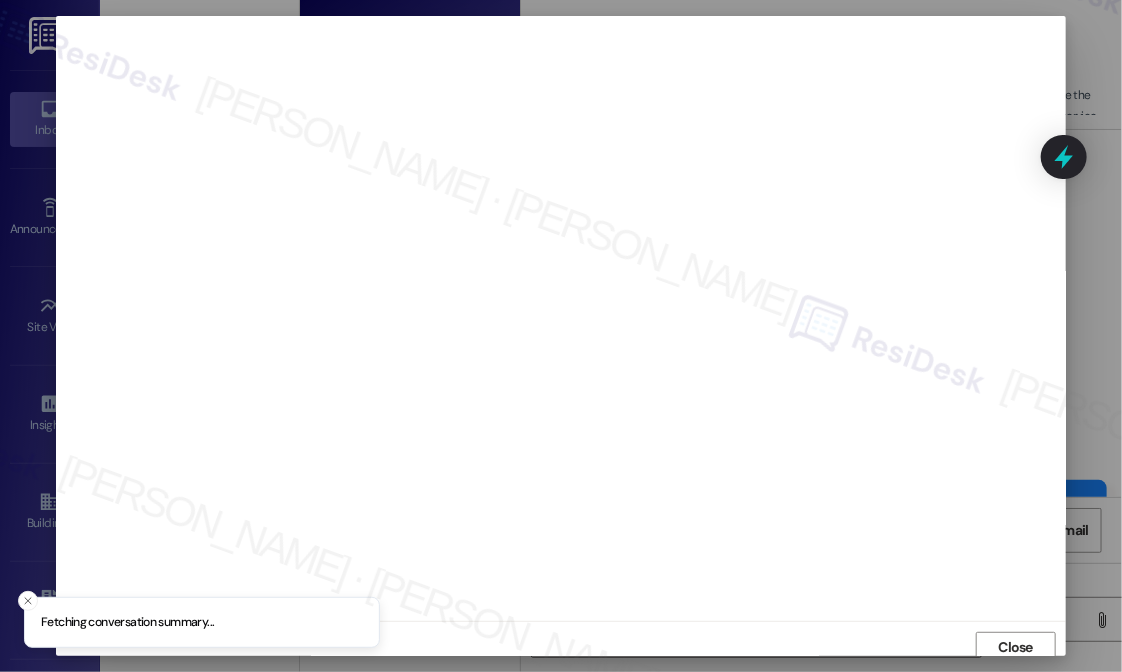 scroll, scrollTop: 8, scrollLeft: 0, axis: vertical 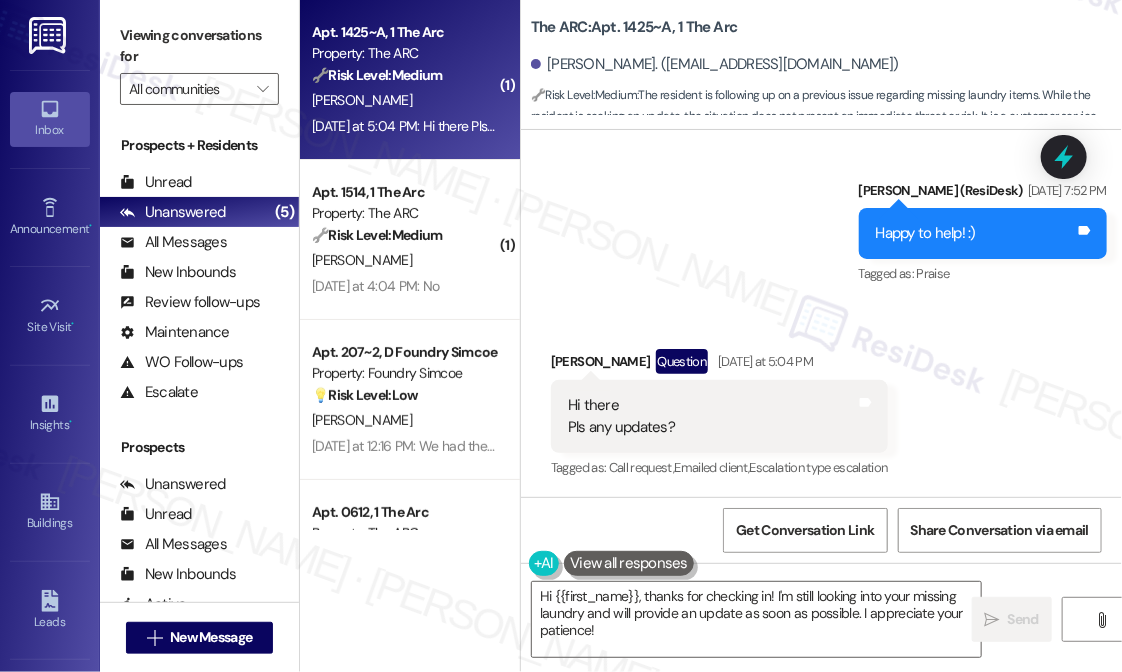click on "Sent via SMS [PERSON_NAME]   (ResiDesk) [DATE] 7:52 PM Happy to help! :) Tags and notes Tagged as:   Praise Click to highlight conversations about Praise" at bounding box center [821, 219] 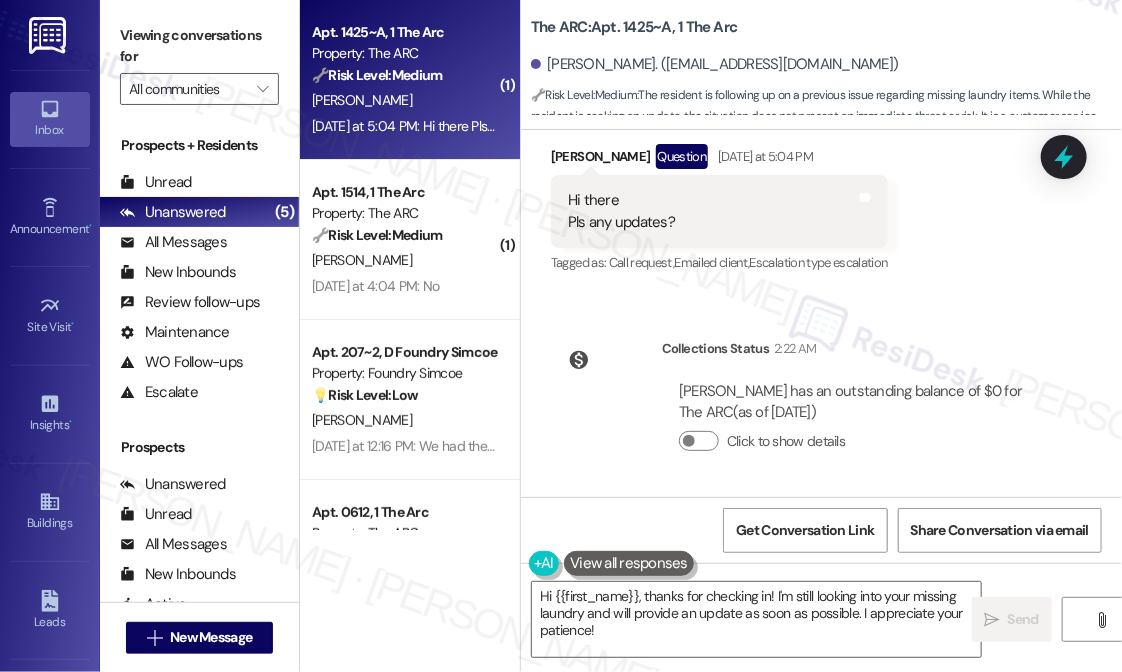 scroll, scrollTop: 13252, scrollLeft: 0, axis: vertical 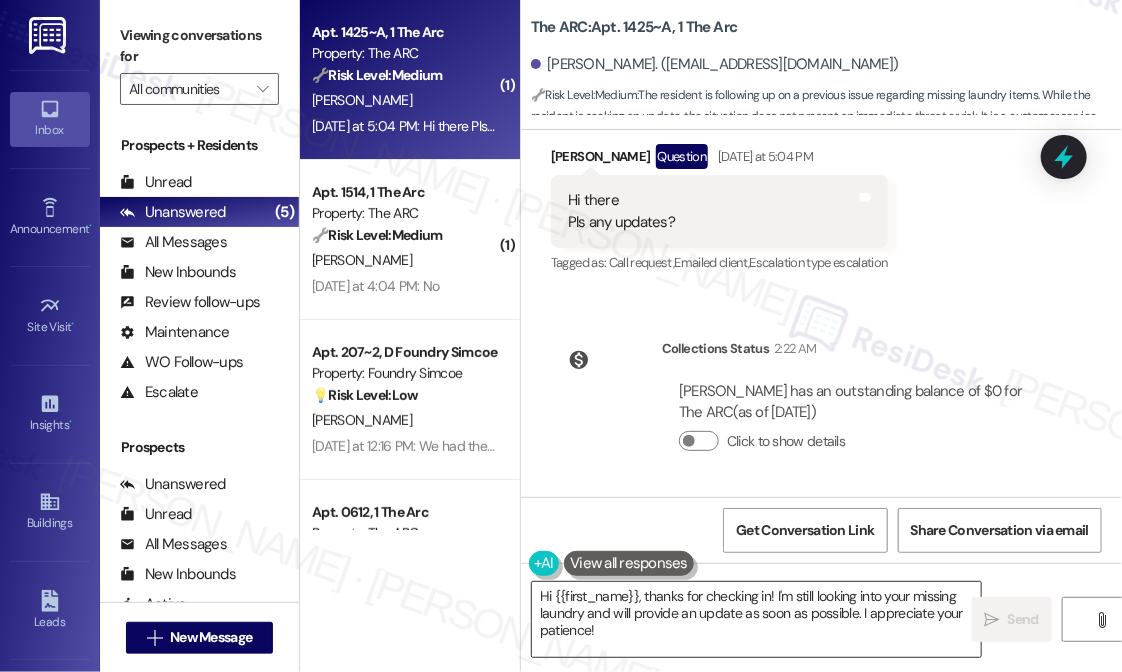 click on "Hi {{first_name}}, thanks for checking in! I'm still looking into your missing laundry and will provide an update as soon as possible. I appreciate your patience!" at bounding box center (756, 619) 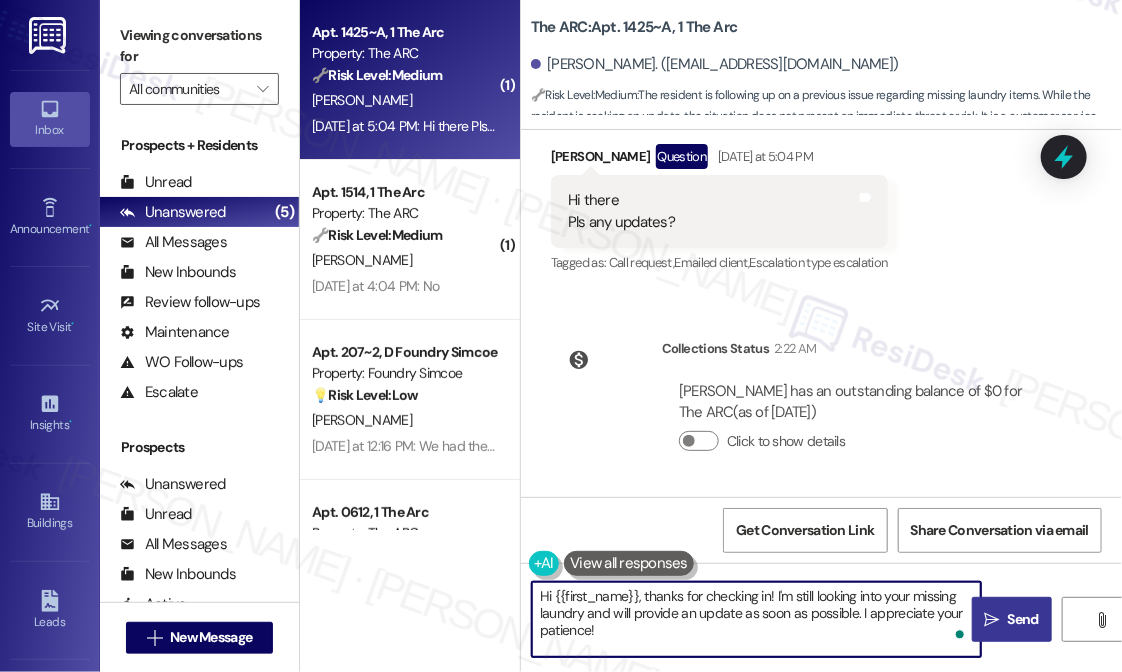 click on "Send" at bounding box center [1023, 619] 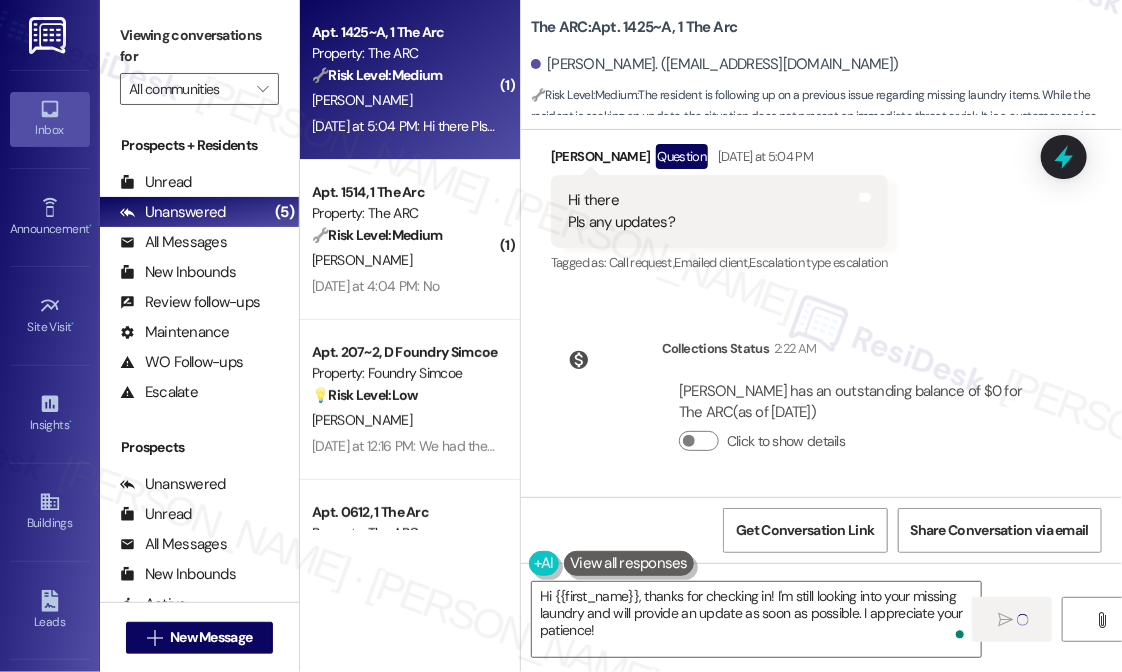 type 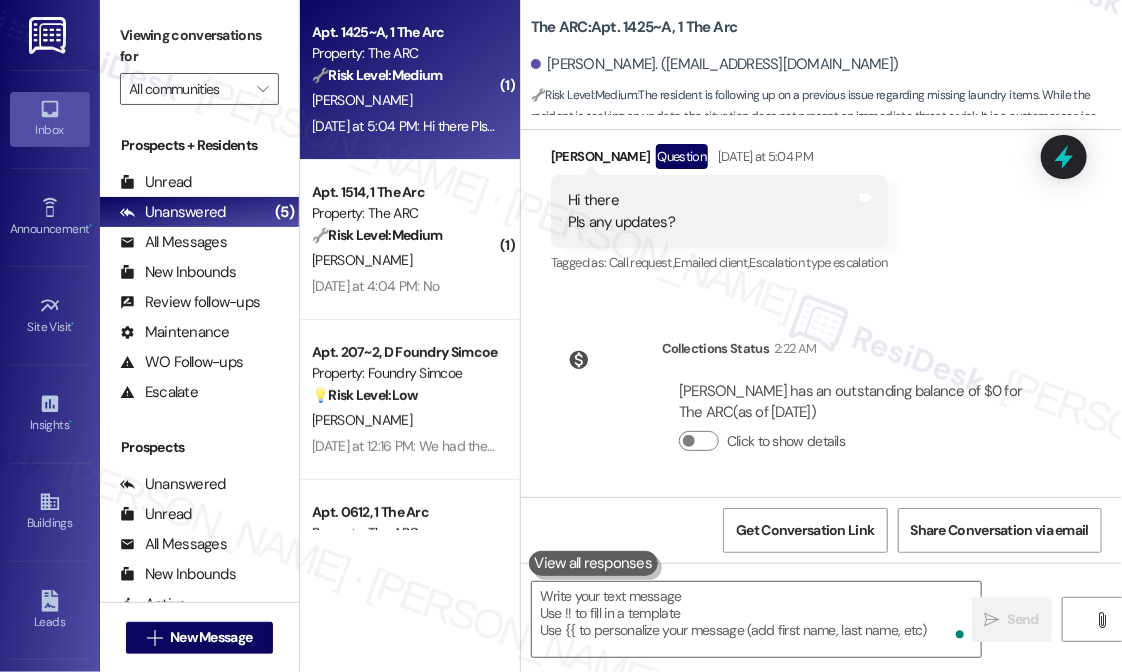 scroll, scrollTop: 13047, scrollLeft: 0, axis: vertical 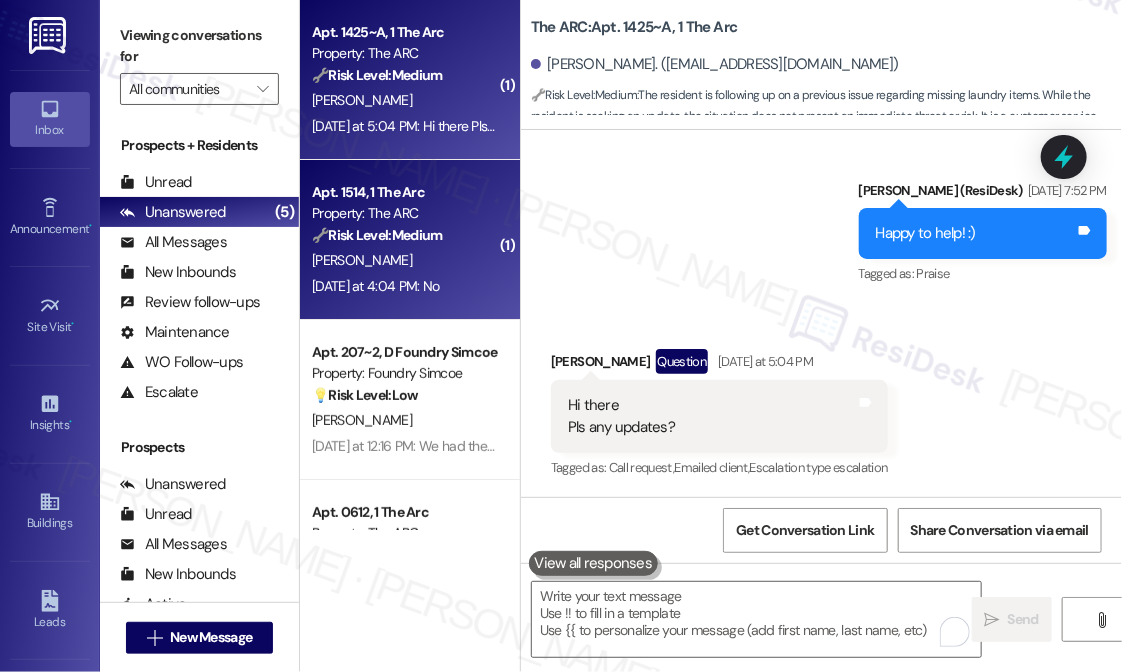 click on "🔧  Risk Level:  Medium" at bounding box center (377, 235) 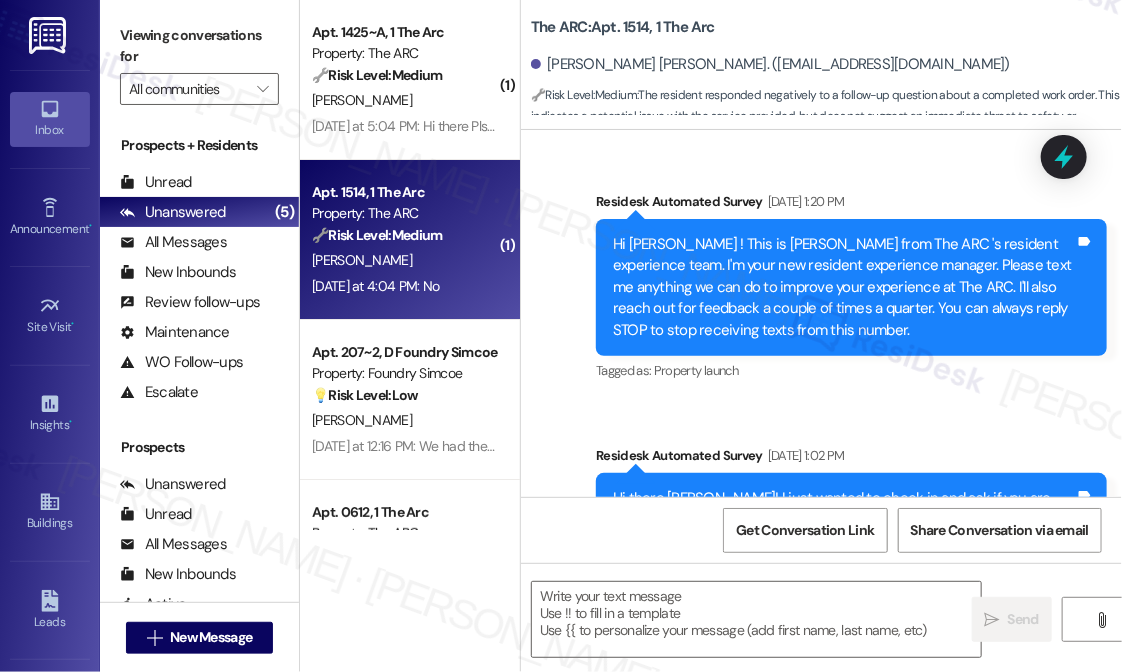 scroll, scrollTop: 10881, scrollLeft: 0, axis: vertical 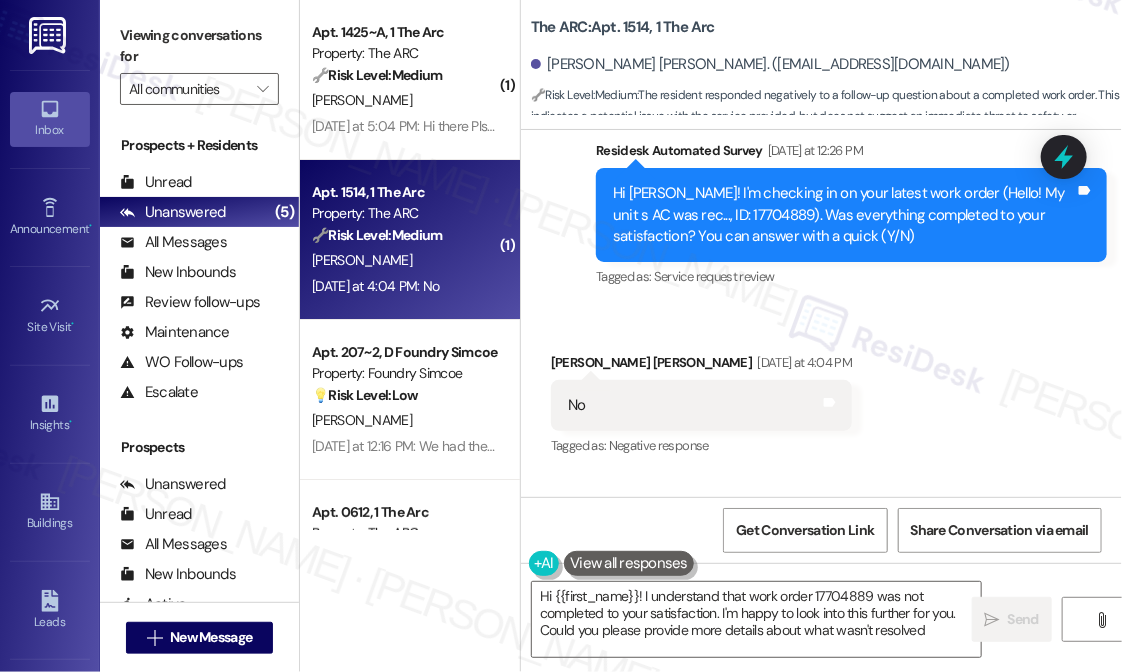 type on "Hi {{first_name}}! I understand that work order 17704889 was not completed to your satisfaction. I'm happy to look into this further for you. Could you please provide more details about what wasn't resolved?" 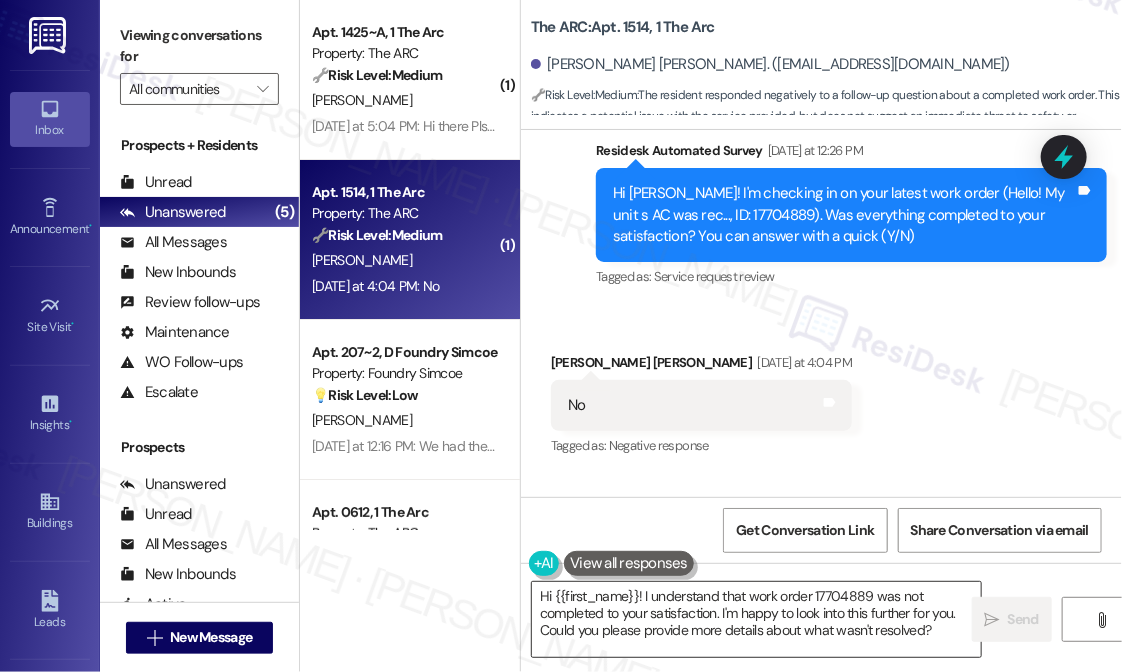 click on "Hi {{first_name}}! I understand that work order 17704889 was not completed to your satisfaction. I'm happy to look into this further for you. Could you please provide more details about what wasn't resolved?" at bounding box center (756, 619) 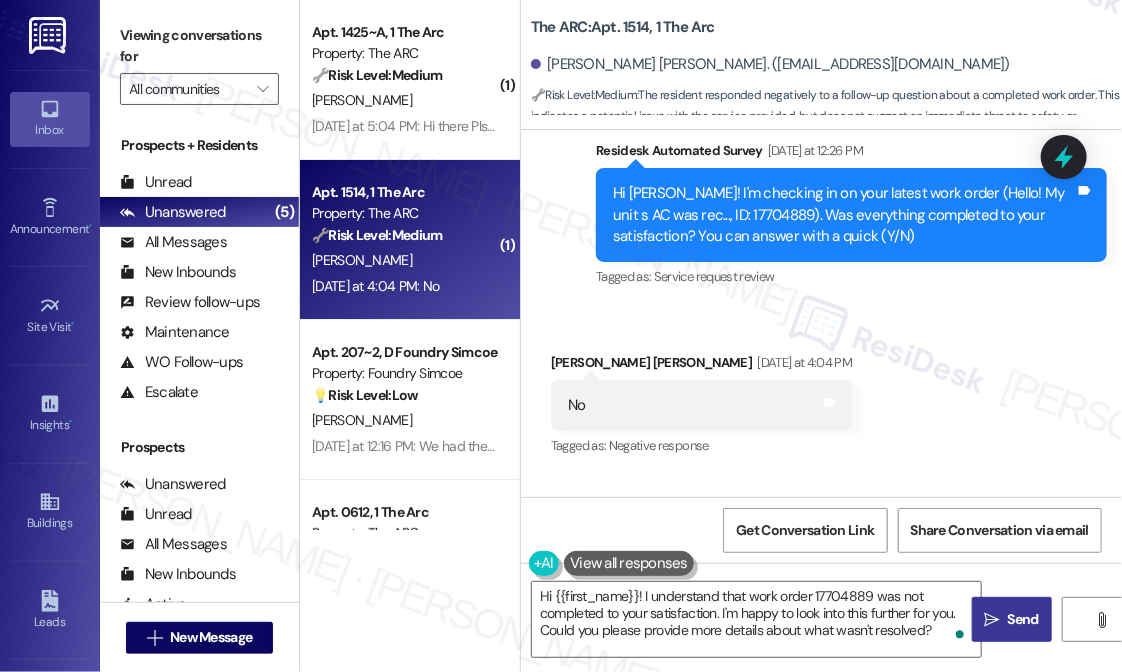 click on "" at bounding box center (992, 620) 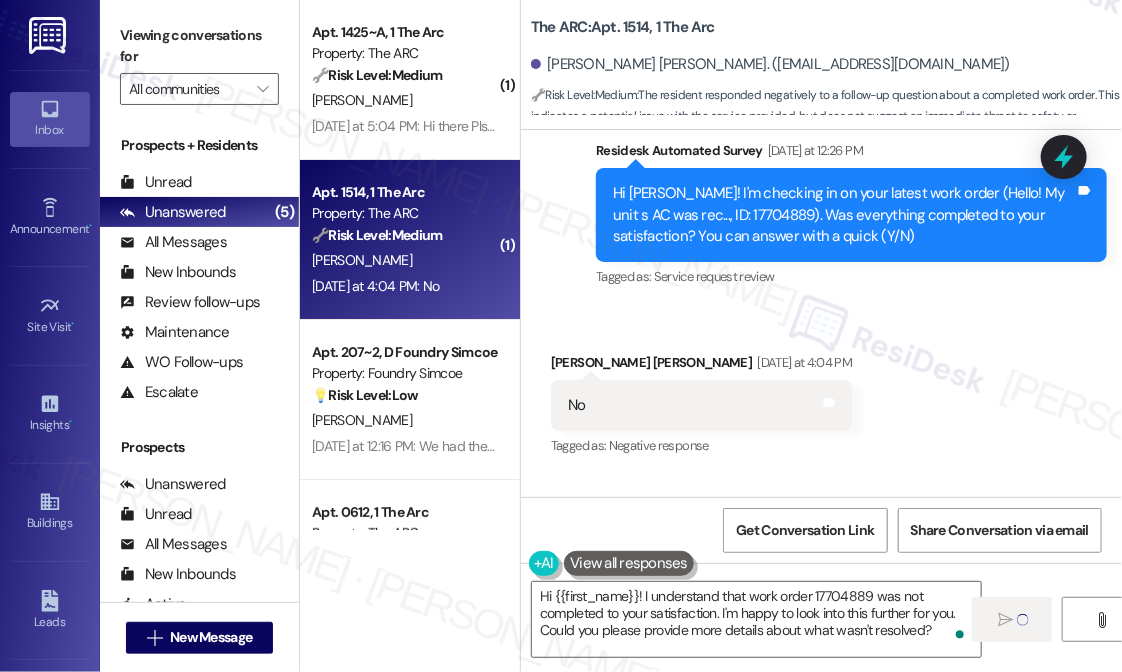 type 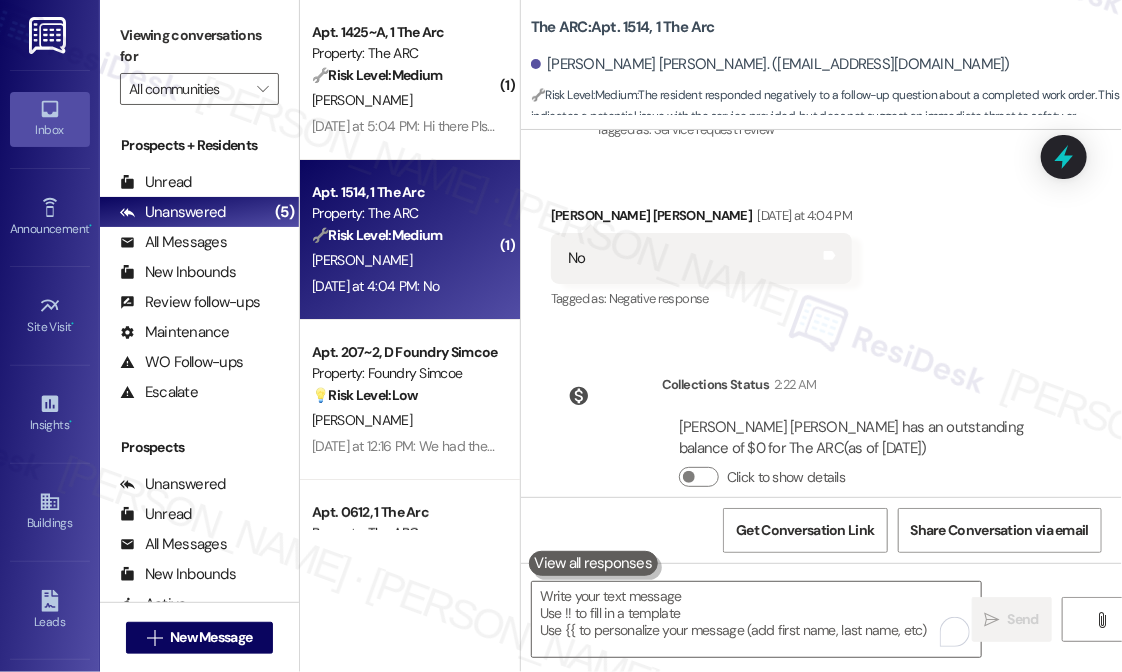 scroll, scrollTop: 11269, scrollLeft: 0, axis: vertical 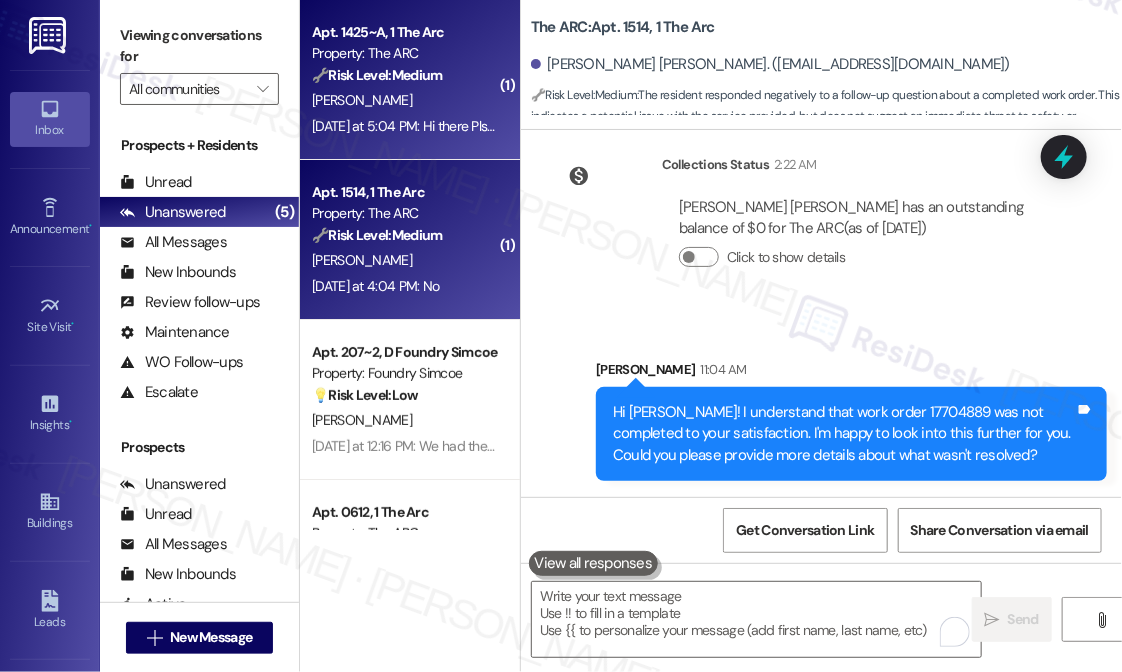 click on "[DATE] at 5:04 PM: Hi there
Pls any updates? [DATE] at 5:04 PM: Hi there
Pls any updates?" at bounding box center [441, 126] 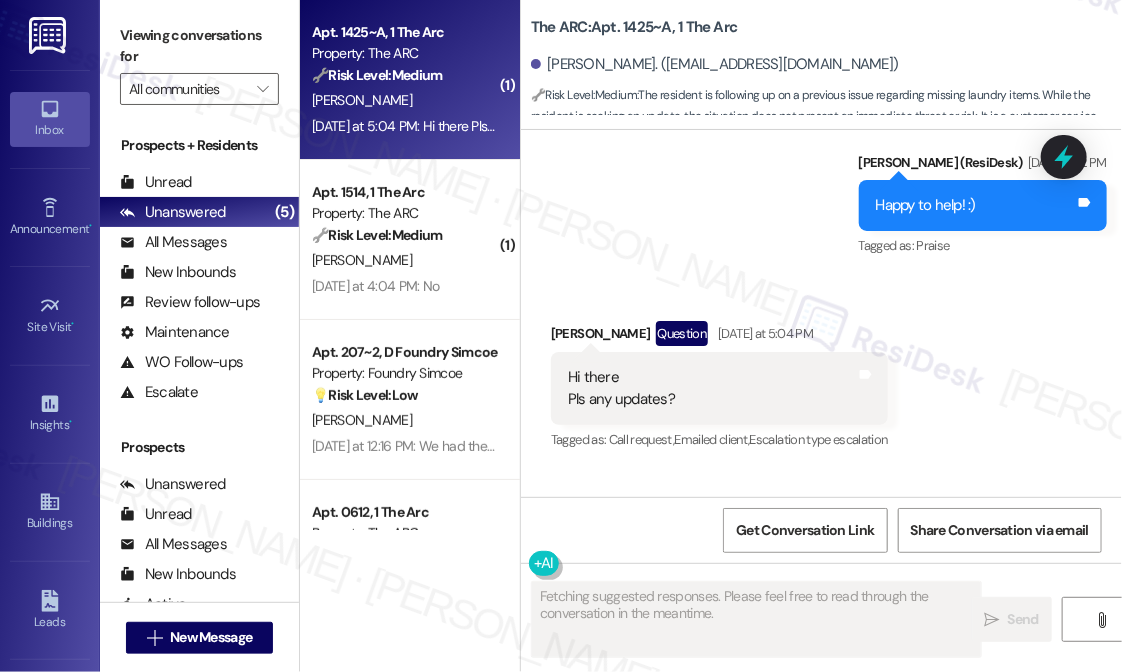 scroll, scrollTop: 13047, scrollLeft: 0, axis: vertical 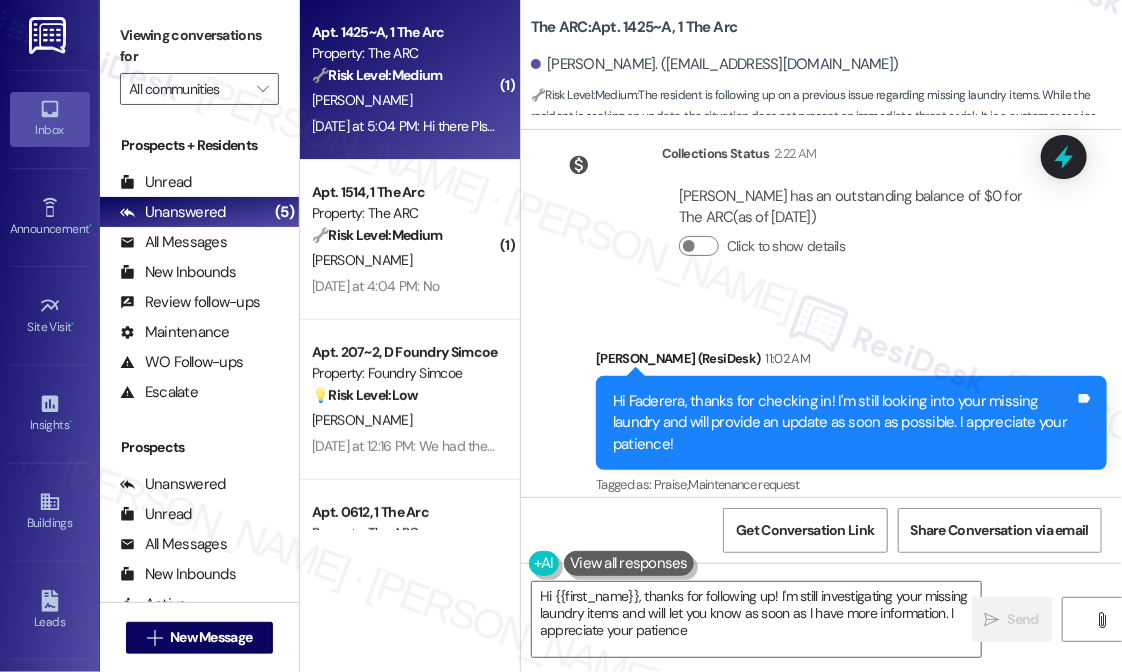 type on "Hi {{first_name}}, thanks for following up! I'm still investigating your missing laundry items and will let you know as soon as I have more information. I appreciate your patience!" 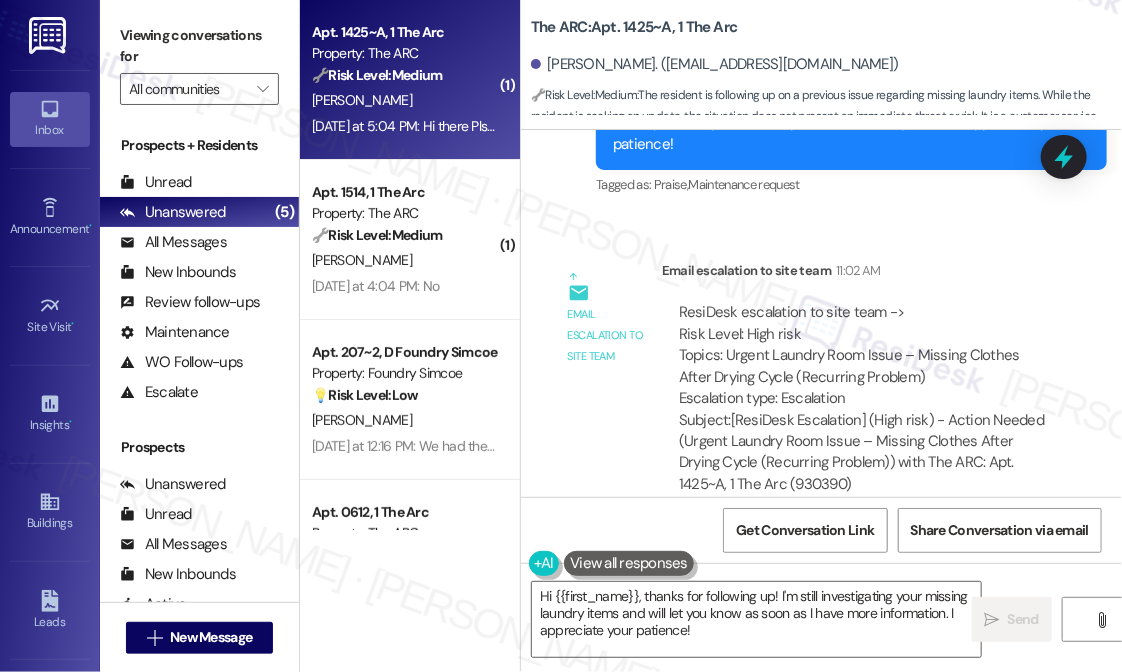 scroll, scrollTop: 13775, scrollLeft: 0, axis: vertical 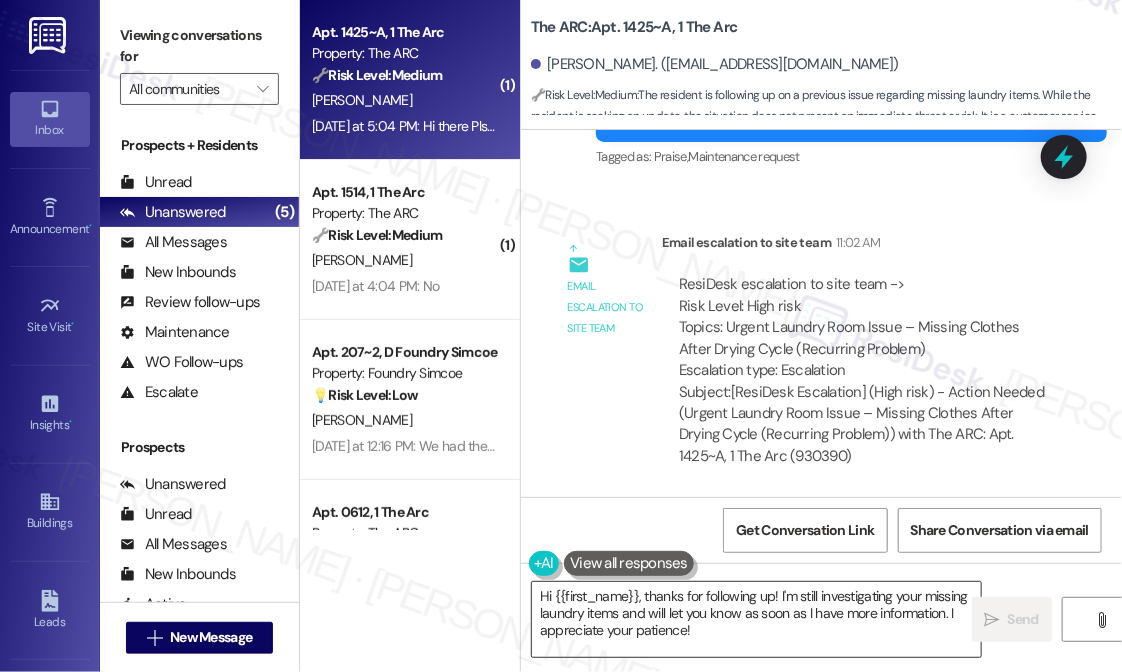 click on "Hi {{first_name}}, thanks for following up! I'm still investigating your missing laundry items and will let you know as soon as I have more information. I appreciate your patience!" at bounding box center (756, 619) 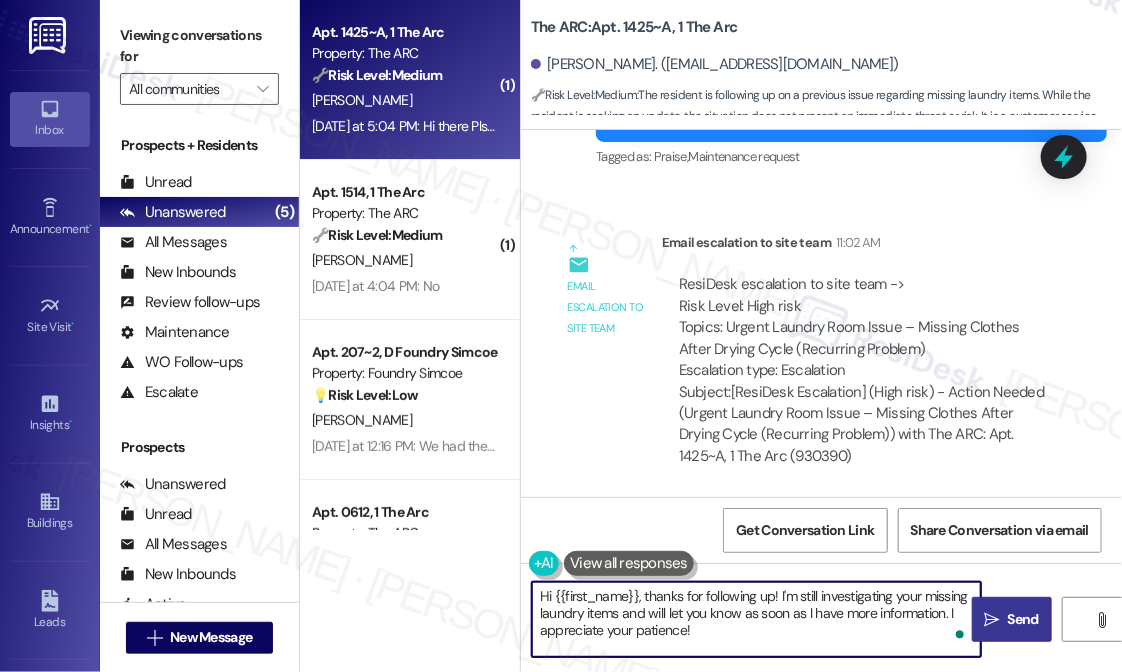 click on " Send" at bounding box center (1012, 619) 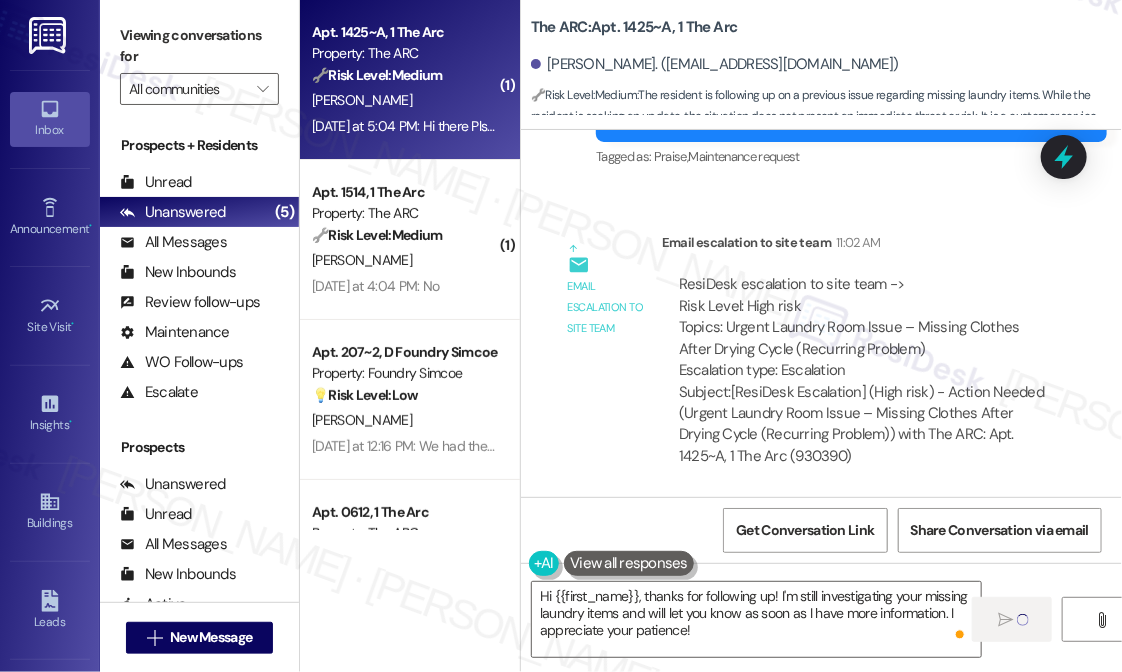 type 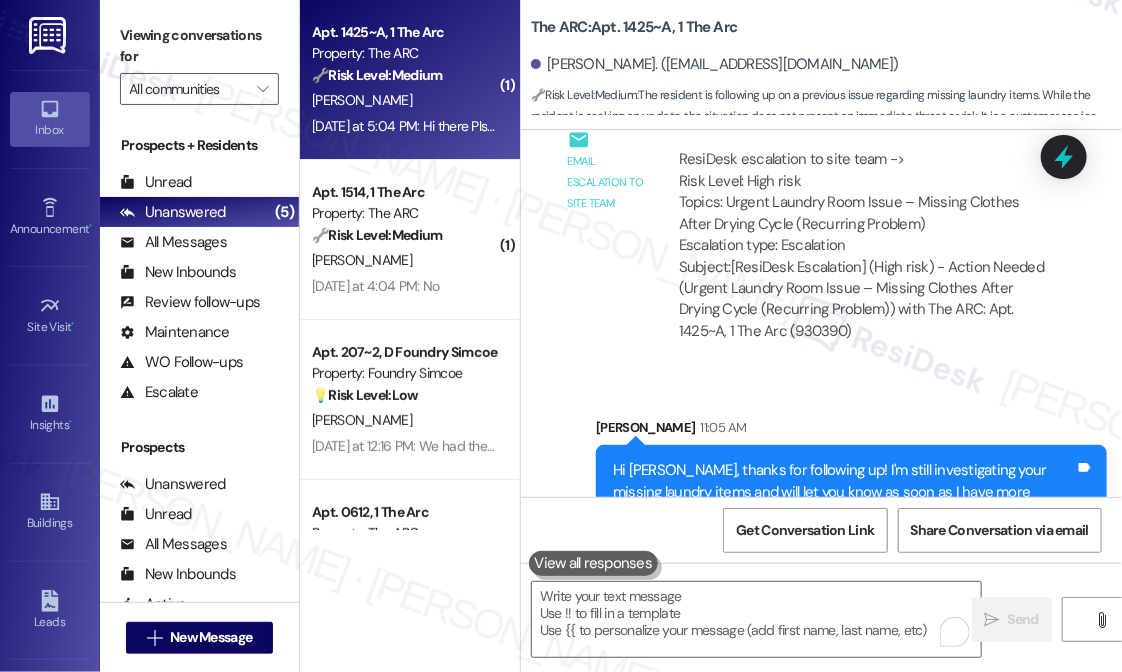 scroll, scrollTop: 13957, scrollLeft: 0, axis: vertical 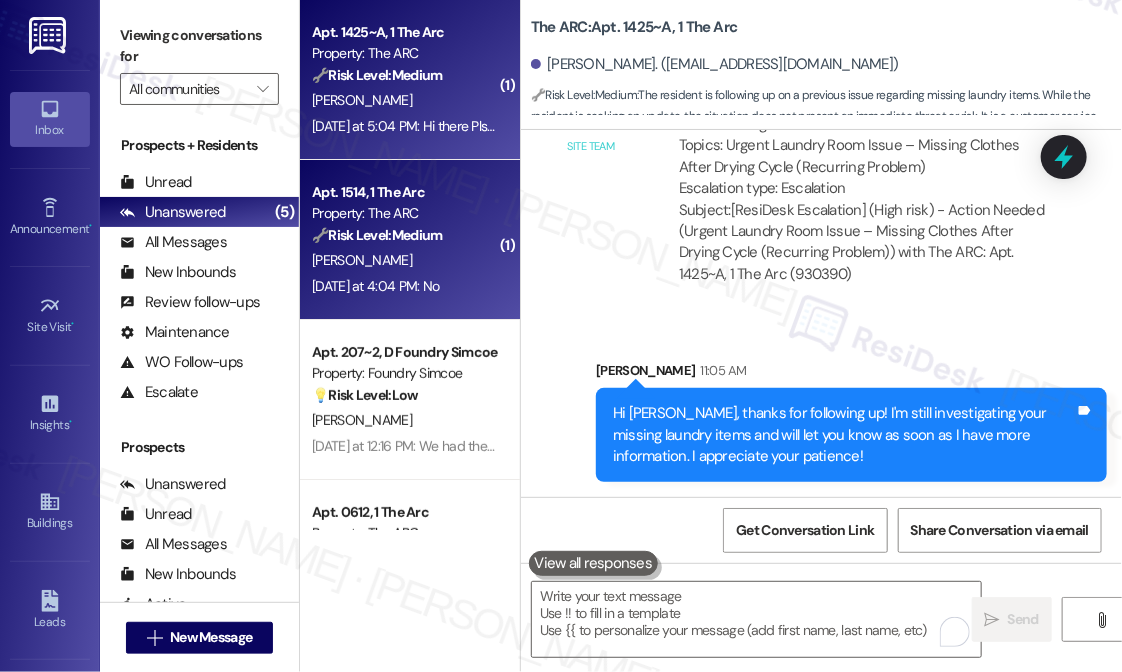click on "[PERSON_NAME]" at bounding box center (404, 260) 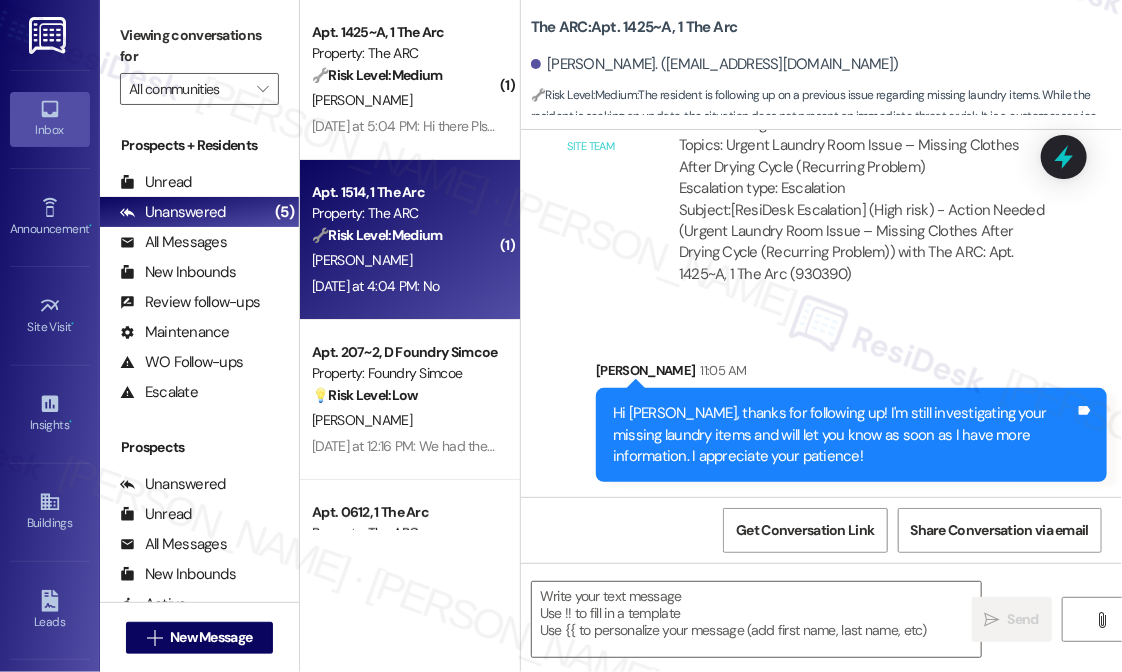 type on "Fetching suggested responses. Please feel free to read through the conversation in the meantime." 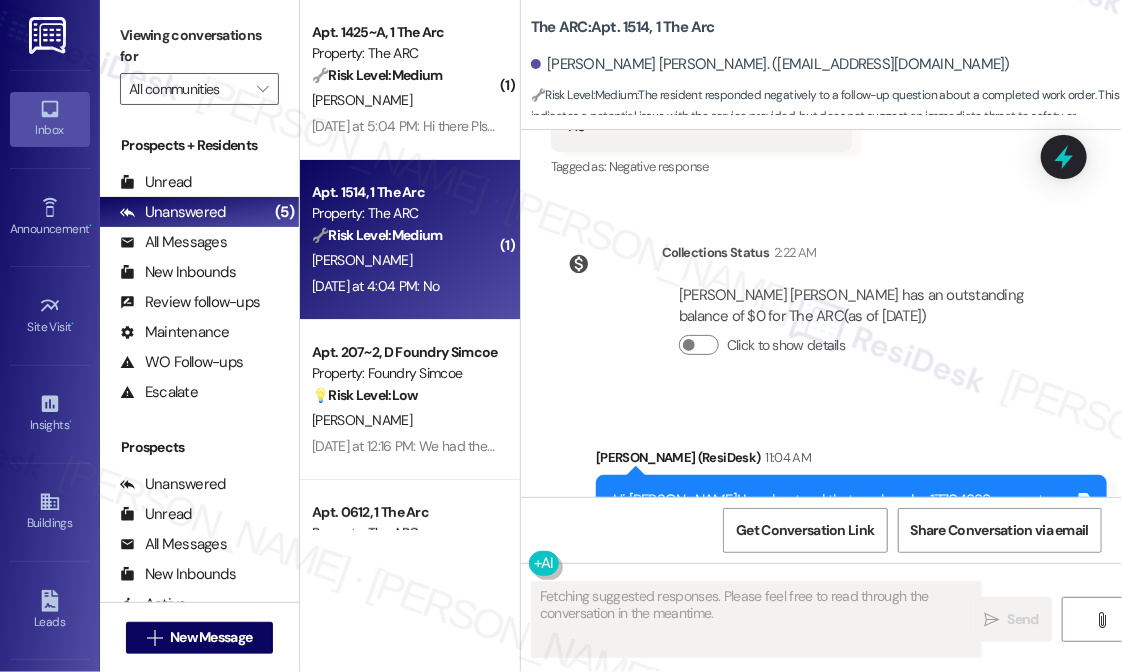 scroll, scrollTop: 11299, scrollLeft: 0, axis: vertical 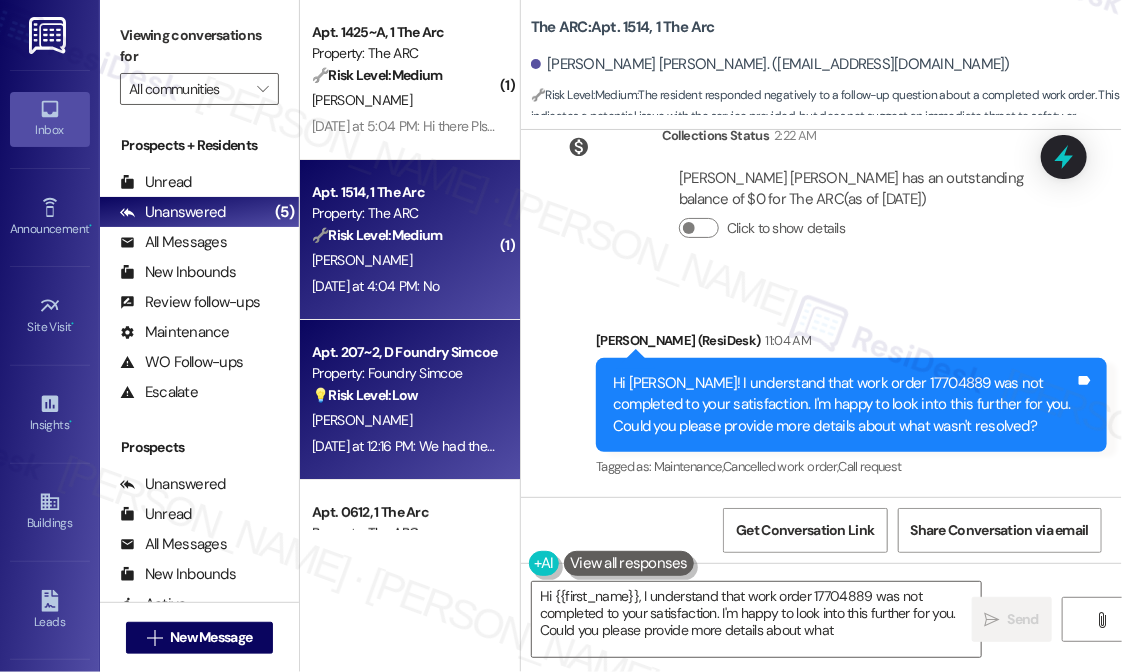 type on "Hi {{first_name}}, I understand that work order 17704889 was not completed to your satisfaction. I'm happy to look into this further for you. Could you please provide more details about what wasn't" 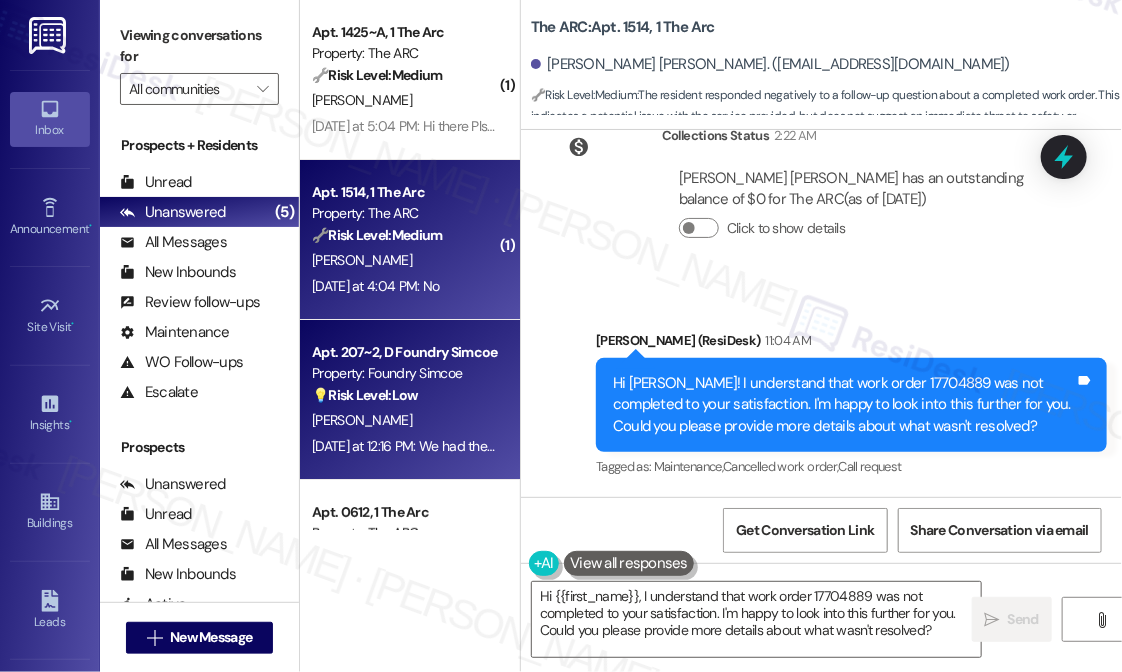 click on "[PERSON_NAME]" at bounding box center [404, 420] 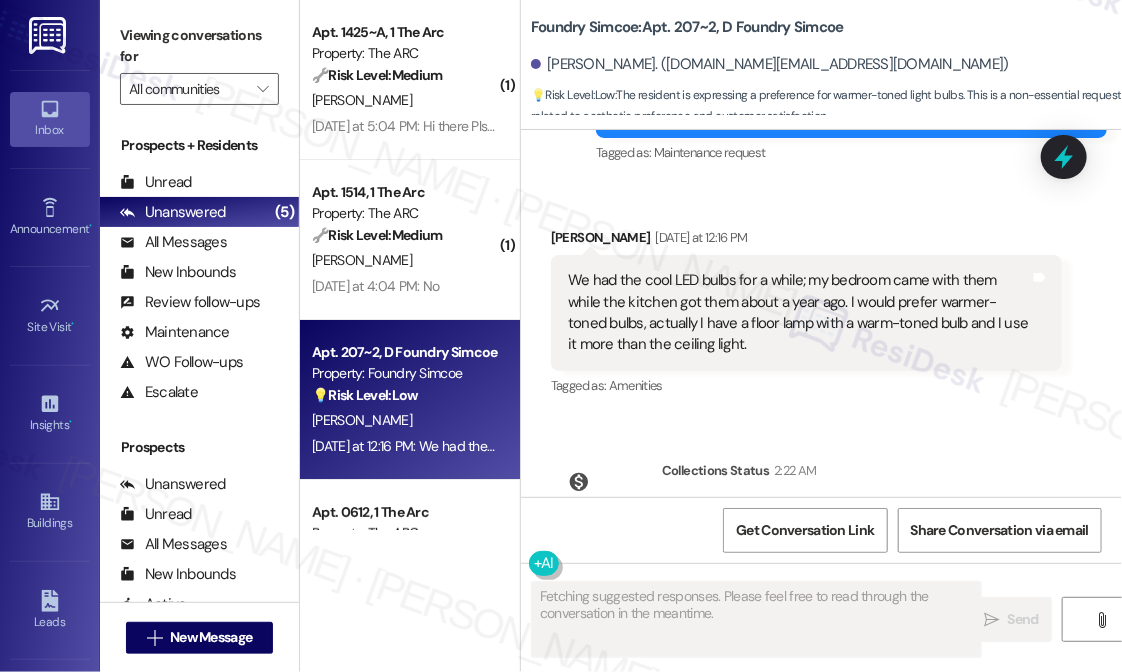 scroll, scrollTop: 4552, scrollLeft: 0, axis: vertical 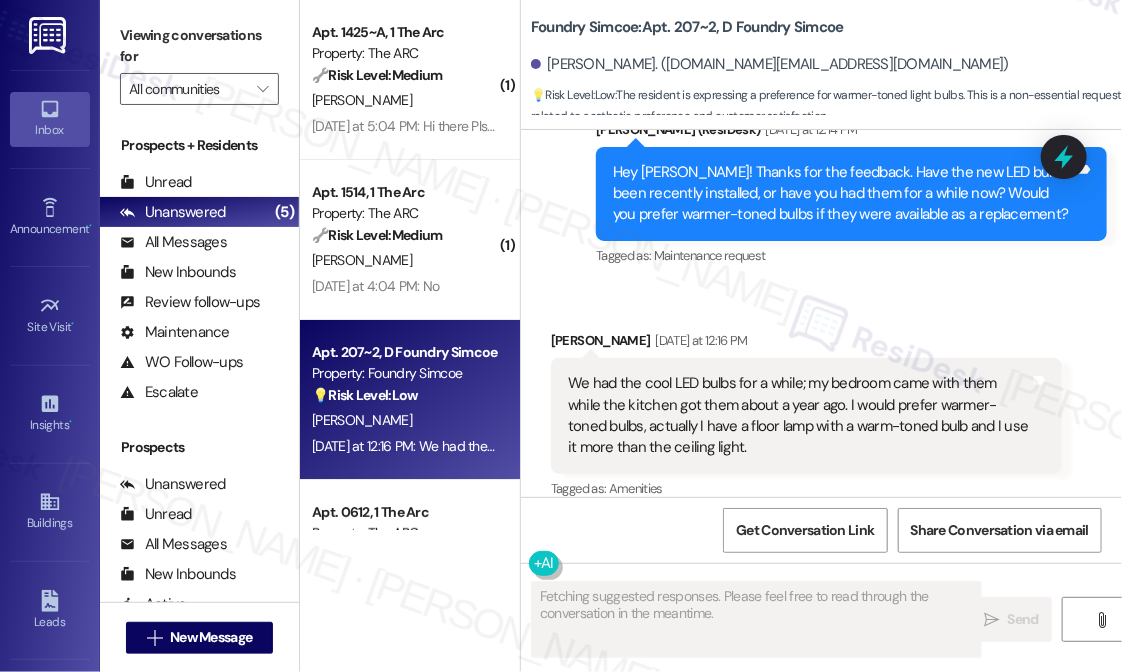 click on "Received via SMS [PERSON_NAME] [DATE] at 12:16 PM We had the cool LED bulbs for a while; my bedroom came with them while the kitchen got them about a year ago. I would prefer warmer-toned bulbs, actually I have a floor lamp with a warm-toned bulb and I use it more than the ceiling light. Tags and notes Tagged as:   Amenities Click to highlight conversations about Amenities" at bounding box center [806, 416] 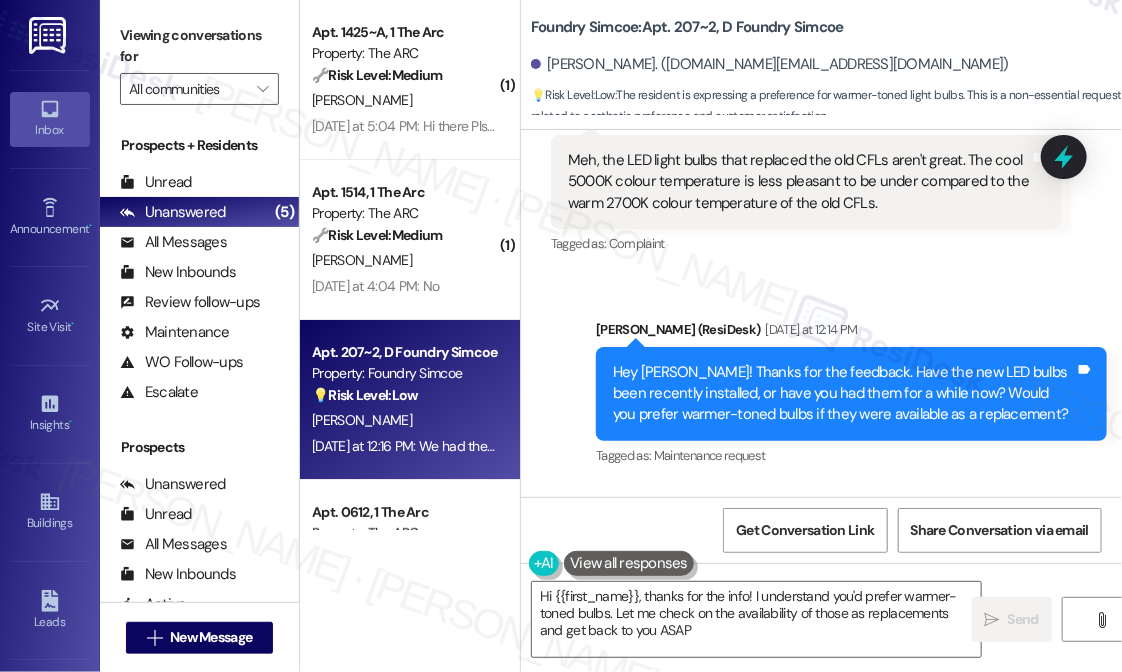type on "Hi {{first_name}}, thanks for the info! I understand you'd prefer warmer-toned bulbs. Let me check on the availability of those as replacements and get back to you ASAP!" 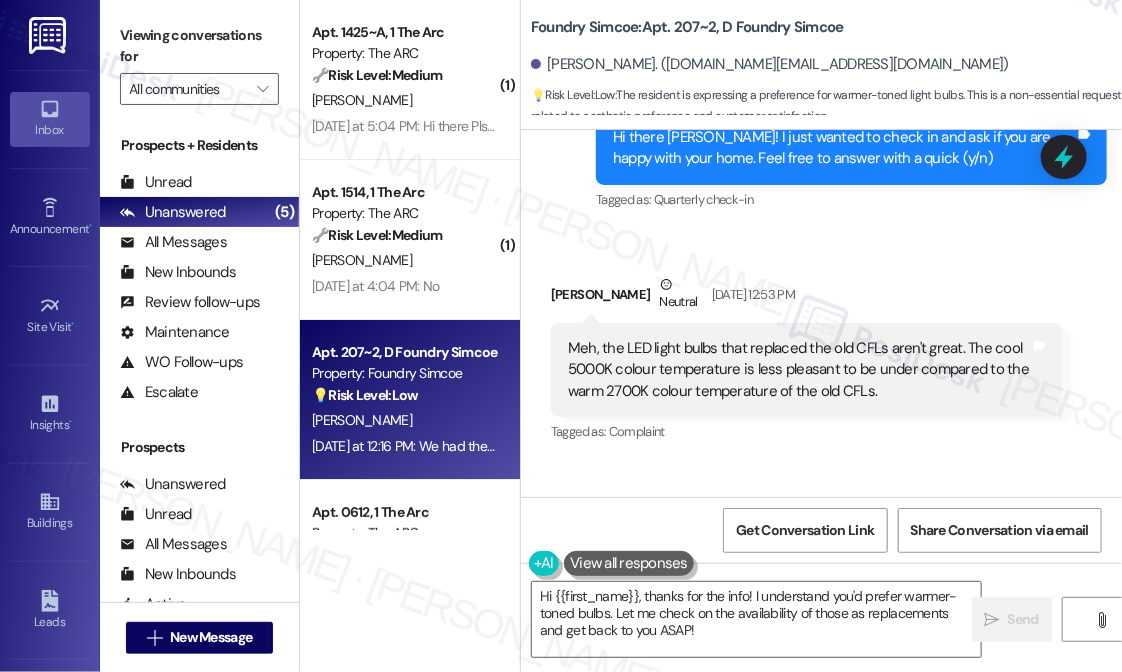 scroll, scrollTop: 4152, scrollLeft: 0, axis: vertical 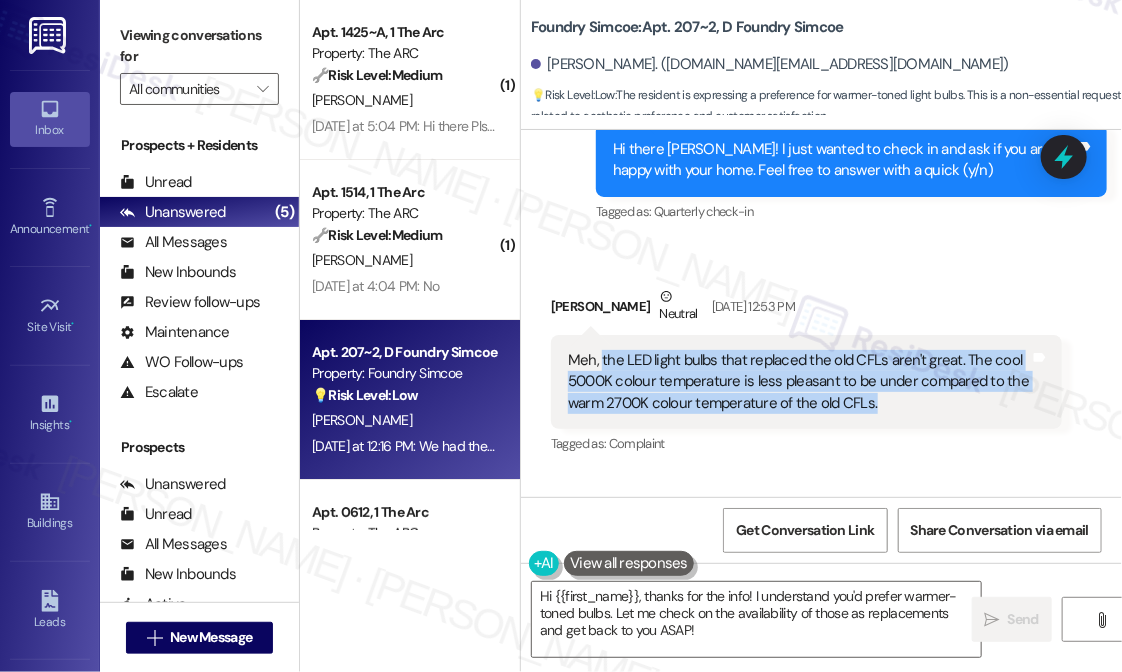 drag, startPoint x: 905, startPoint y: 379, endPoint x: 600, endPoint y: 332, distance: 308.60007 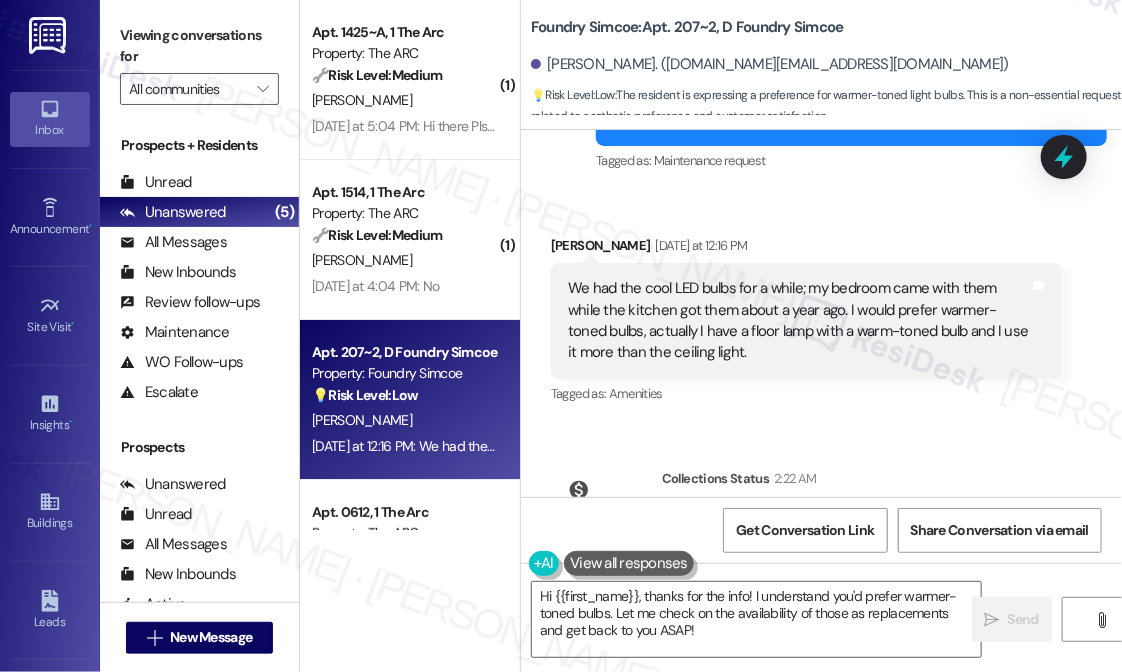 scroll, scrollTop: 4652, scrollLeft: 0, axis: vertical 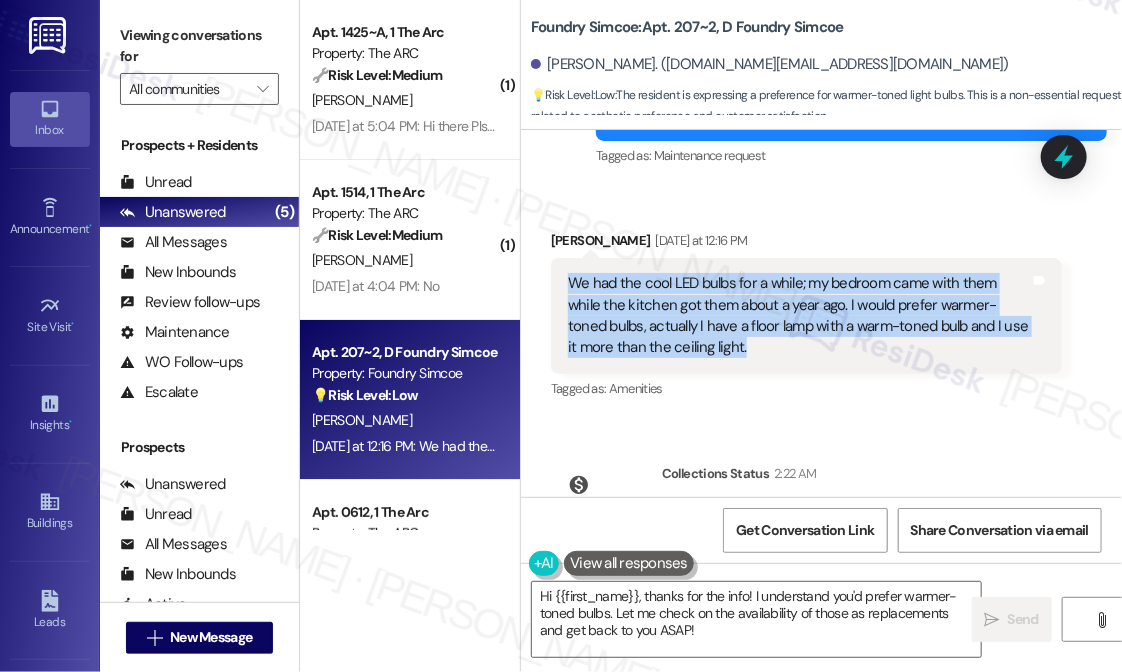 drag, startPoint x: 785, startPoint y: 328, endPoint x: 565, endPoint y: 261, distance: 229.97609 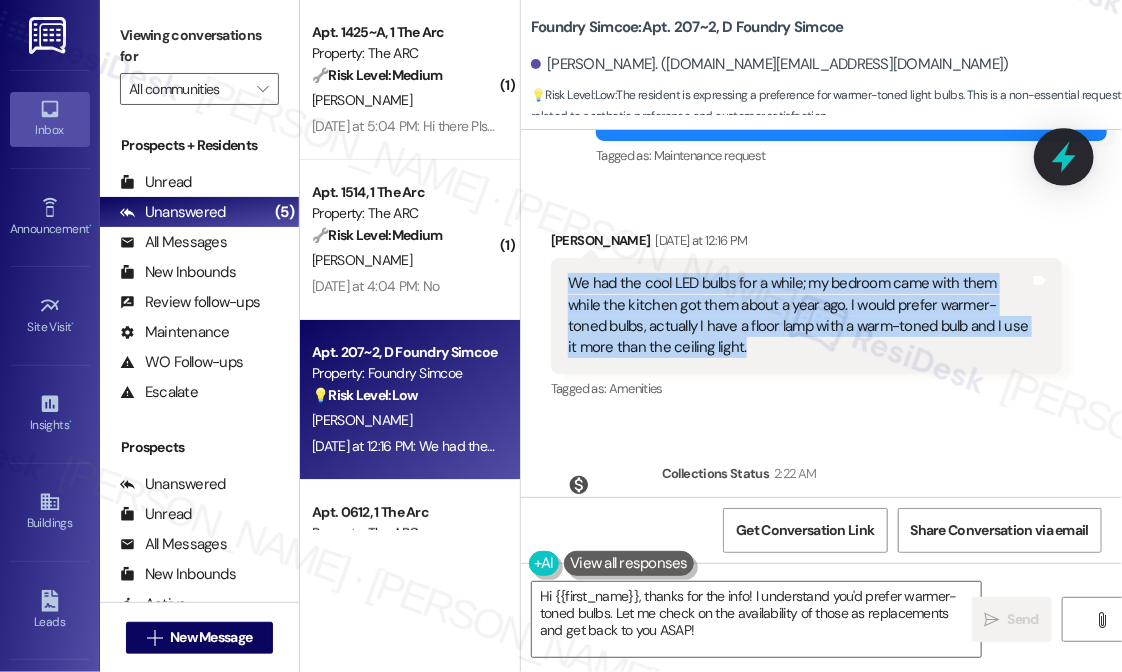 click 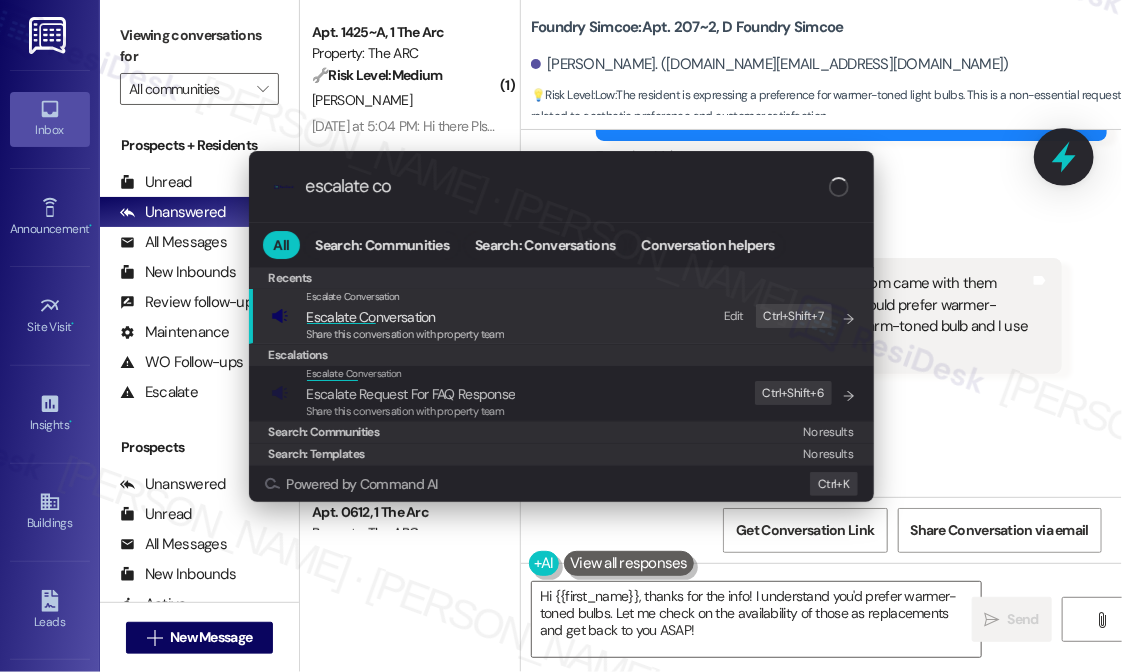 type on "escalate con" 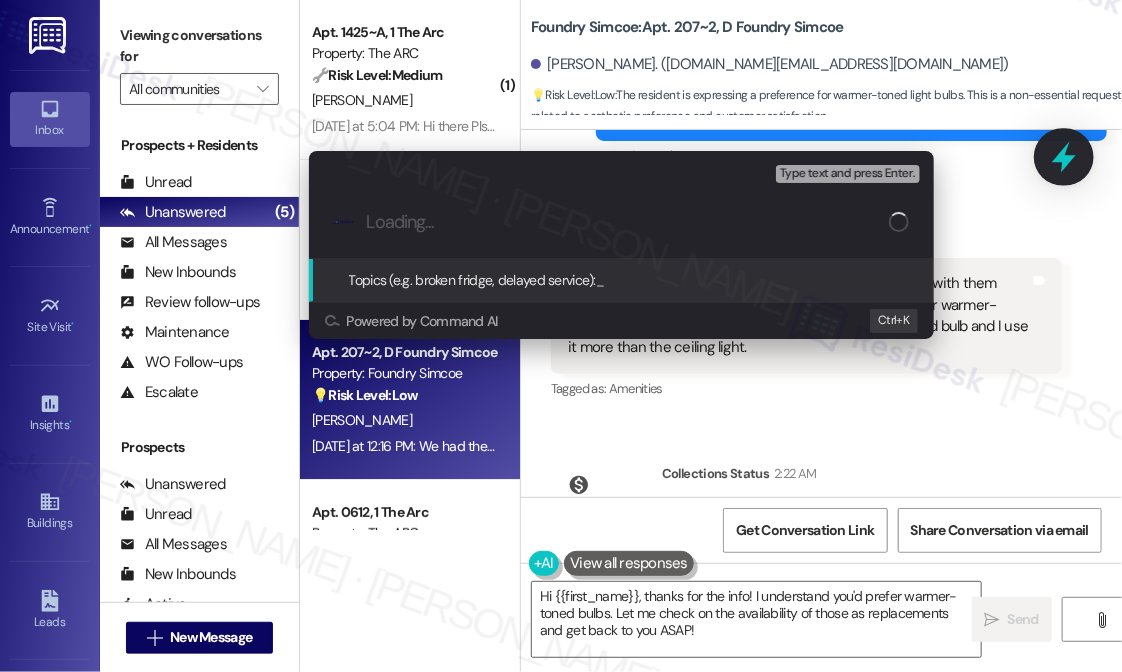 paste on "Request for Warmer-Toned Light Bulbs to Replace Current Cool LED Bulbs" 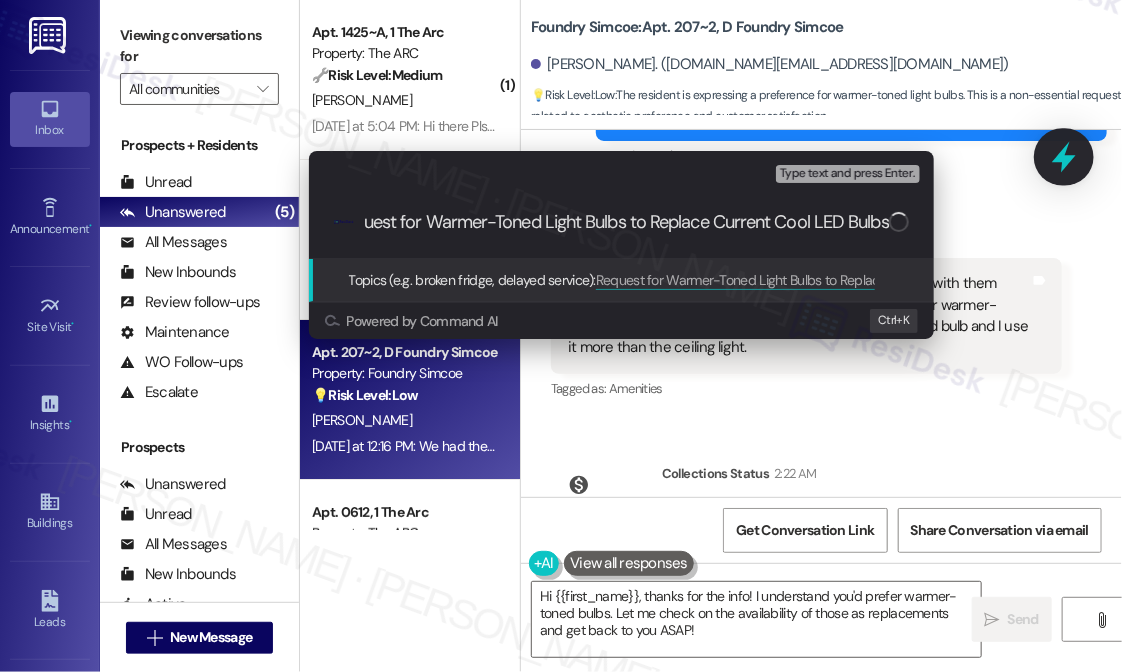 scroll, scrollTop: 0, scrollLeft: 30, axis: horizontal 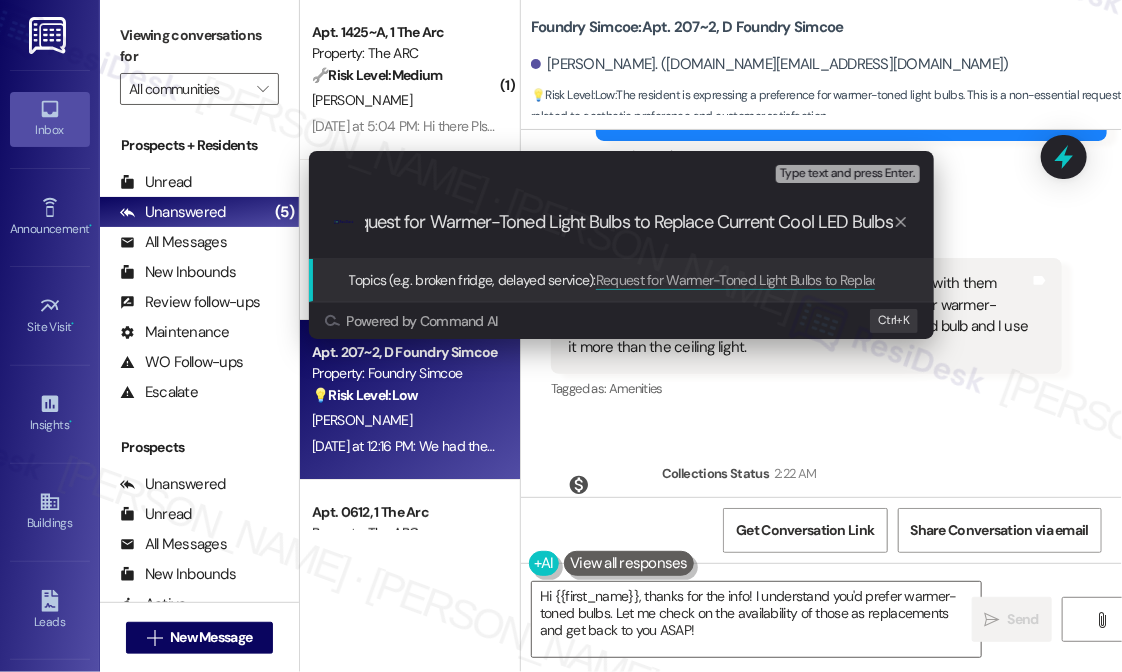 type on "Request for Warmer-Toned Light Bulbs to Replace Current Cool LED Bulbs" 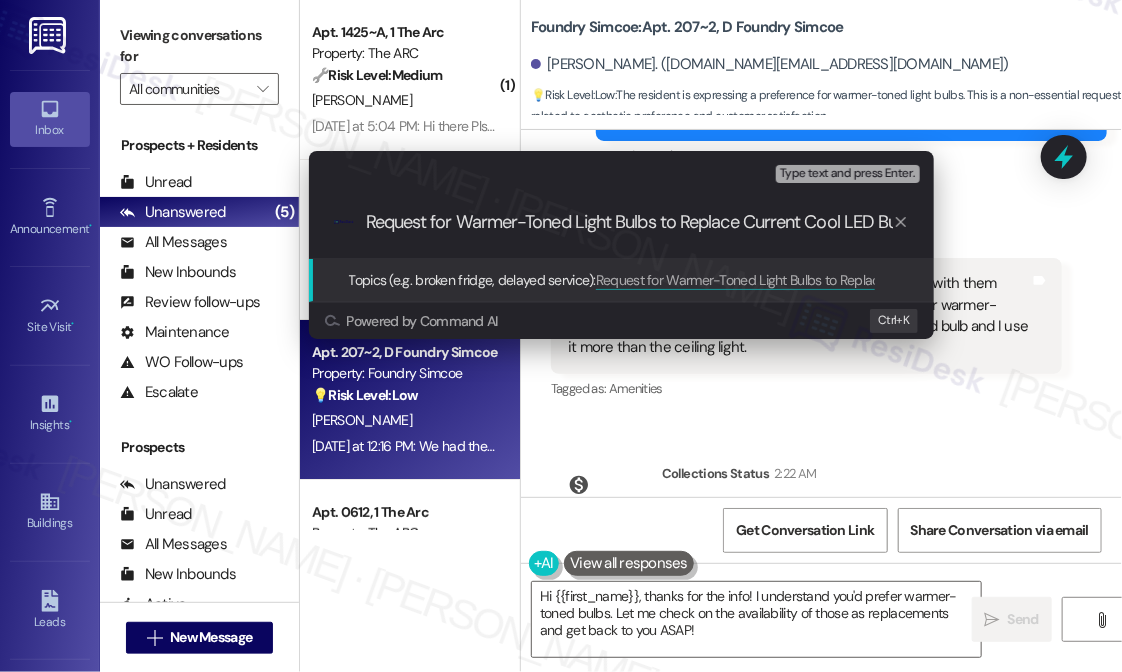 click on "Escalate Conversation High risk Topics (e.g. broken fridge, delayed service) Any messages to highlight in the email? Type text and press Enter. .cls-1{fill:#0a055f;}.cls-2{fill:#0cc4c4;} resideskLogoBlueOrange Request for Warmer-Toned Light Bulbs to Replace Current Cool LED Bulbs Topics (e.g. broken fridge, delayed service):  Request for Warmer-Toned Light Bulbs to Replace Current Cool LED Bulbs Powered by Command AI Ctrl+ K" at bounding box center [561, 336] 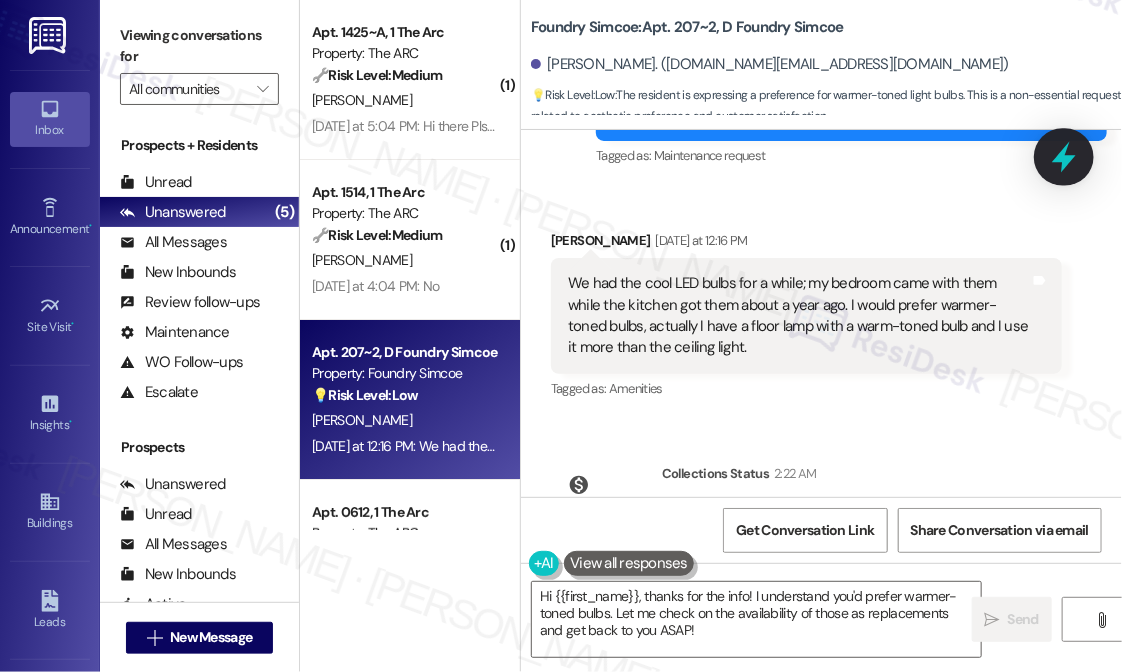 click 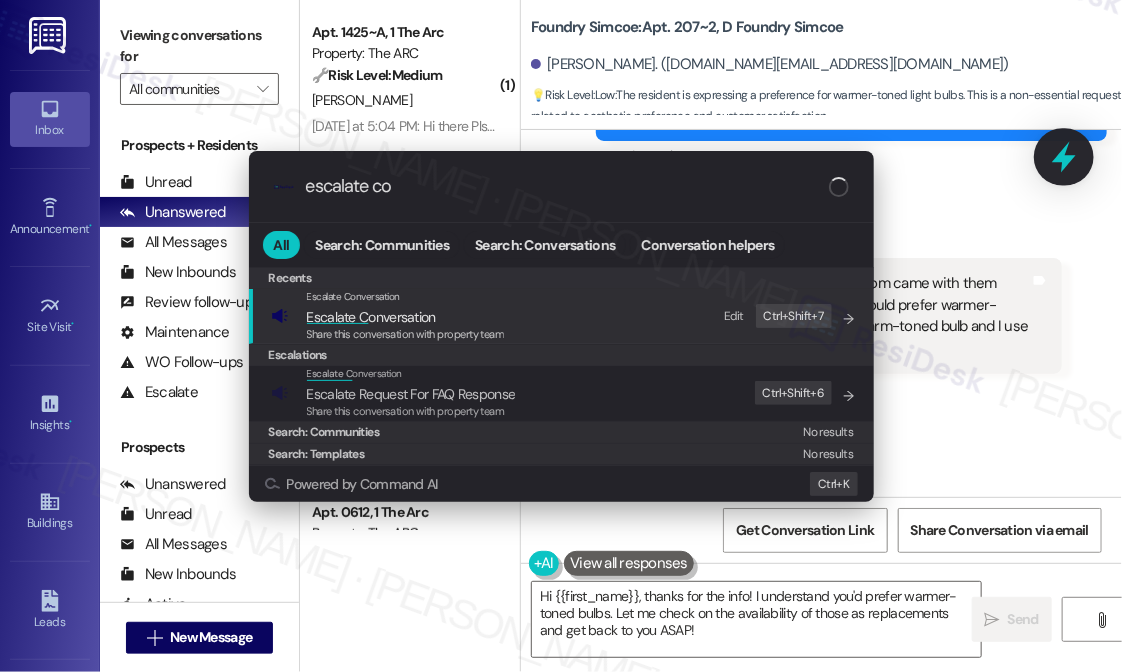 type on "escalate con" 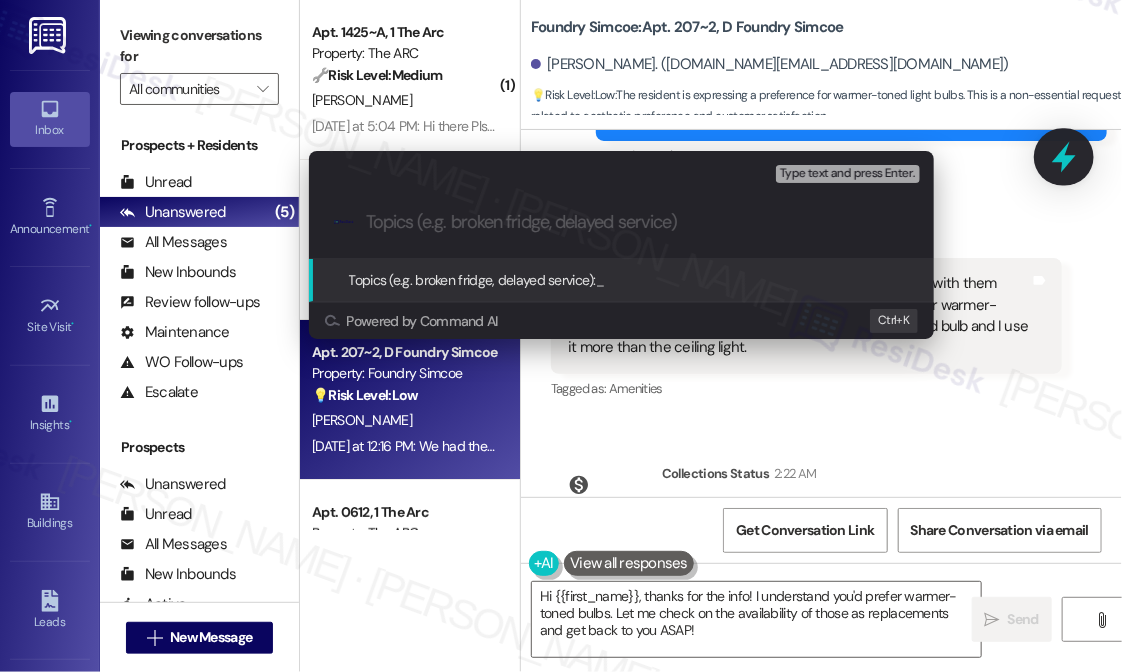 paste on "Request for Warmer-Toned Light Bulbs to Replace Current Cool LED Bulbs" 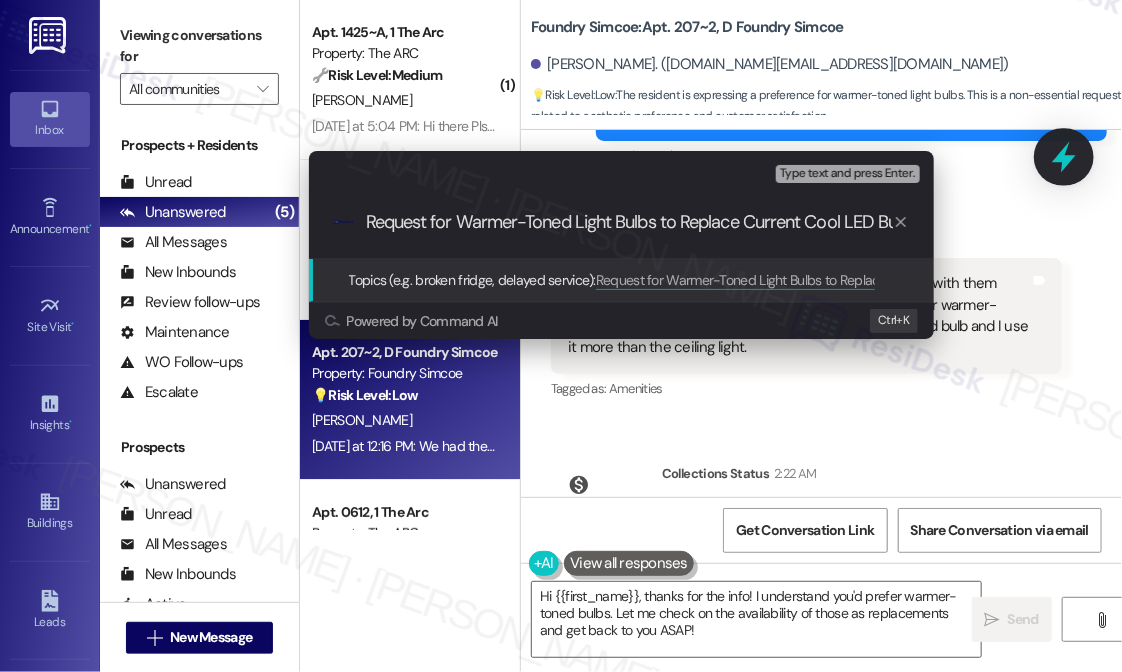 scroll, scrollTop: 0, scrollLeft: 30, axis: horizontal 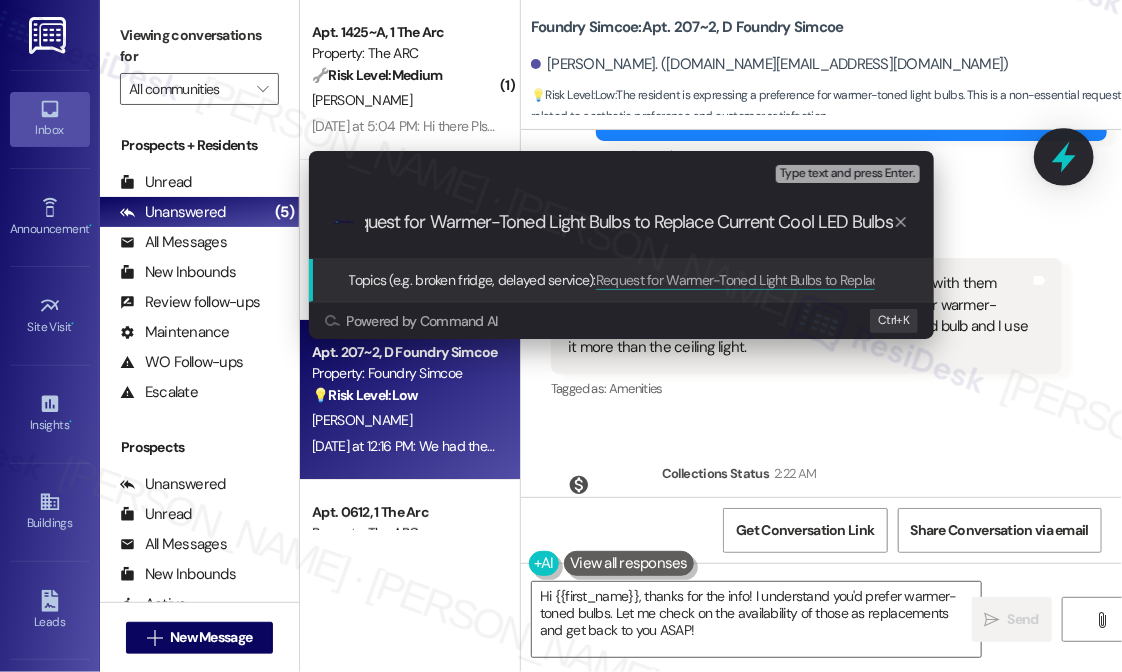 type 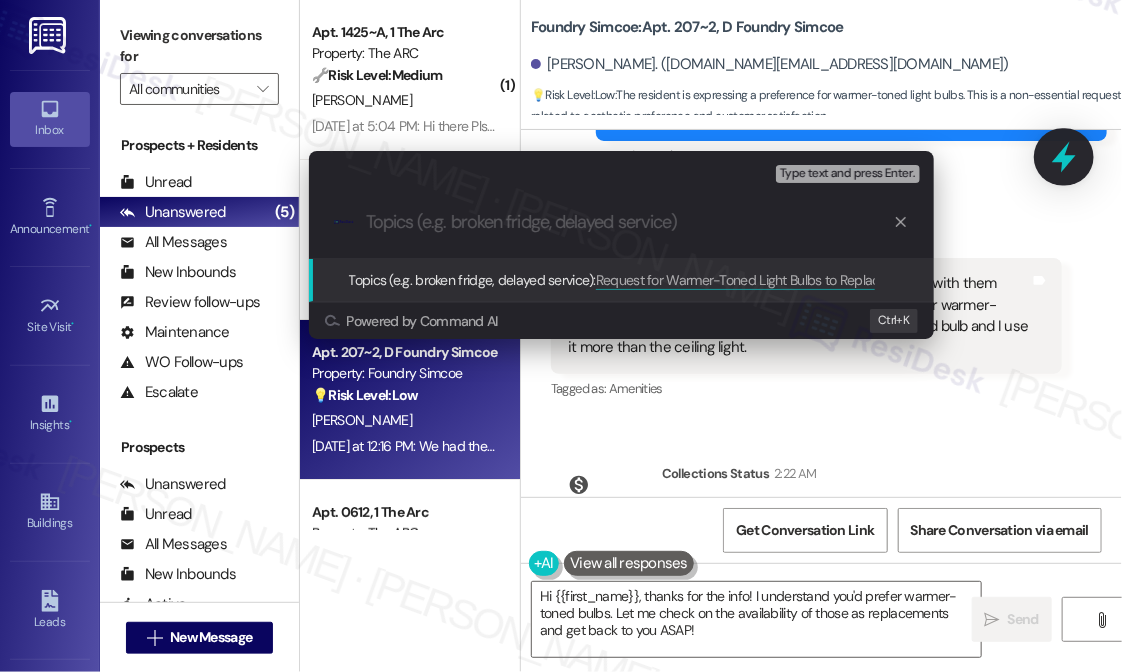scroll, scrollTop: 0, scrollLeft: 0, axis: both 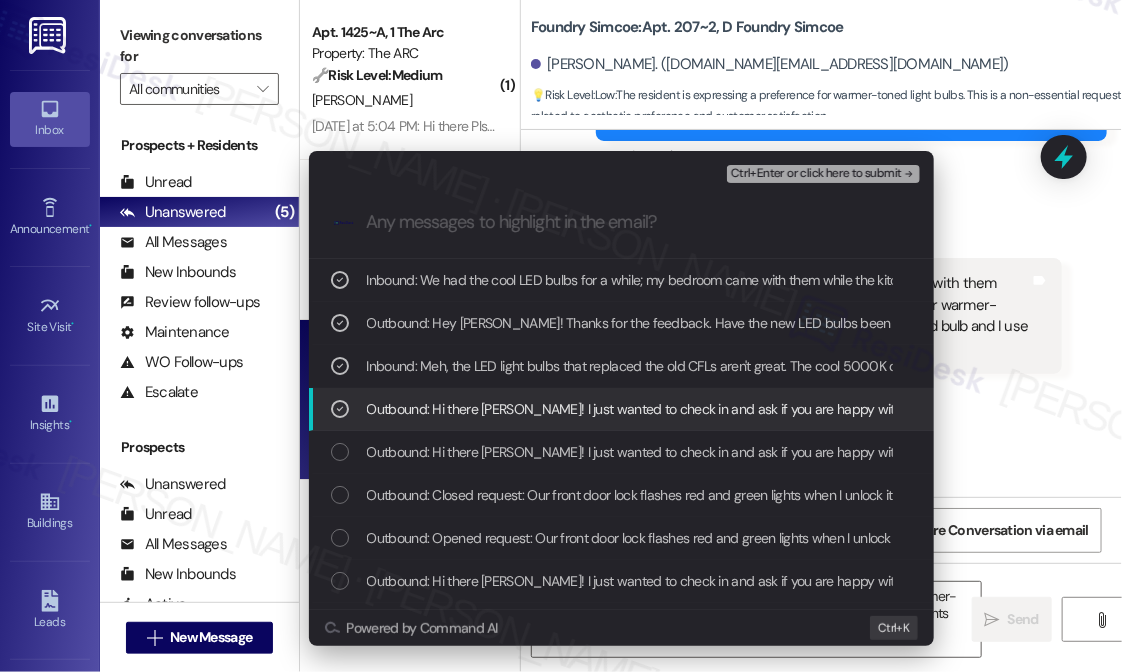 click on "Ctrl+Enter or click here to submit" at bounding box center (816, 174) 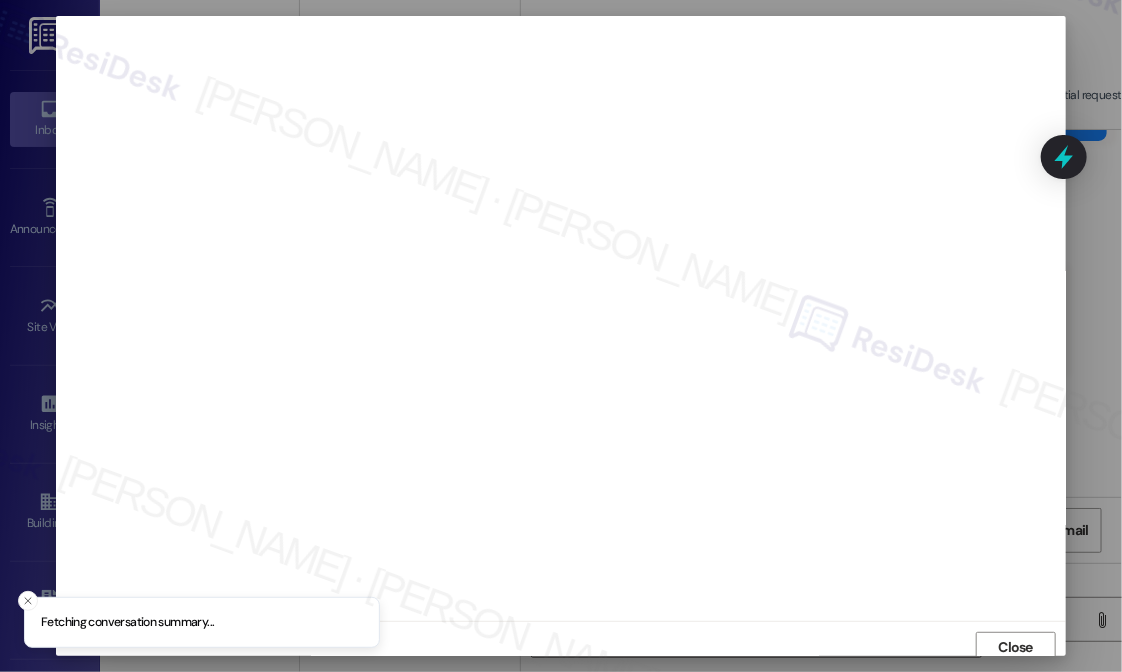 scroll, scrollTop: 8, scrollLeft: 0, axis: vertical 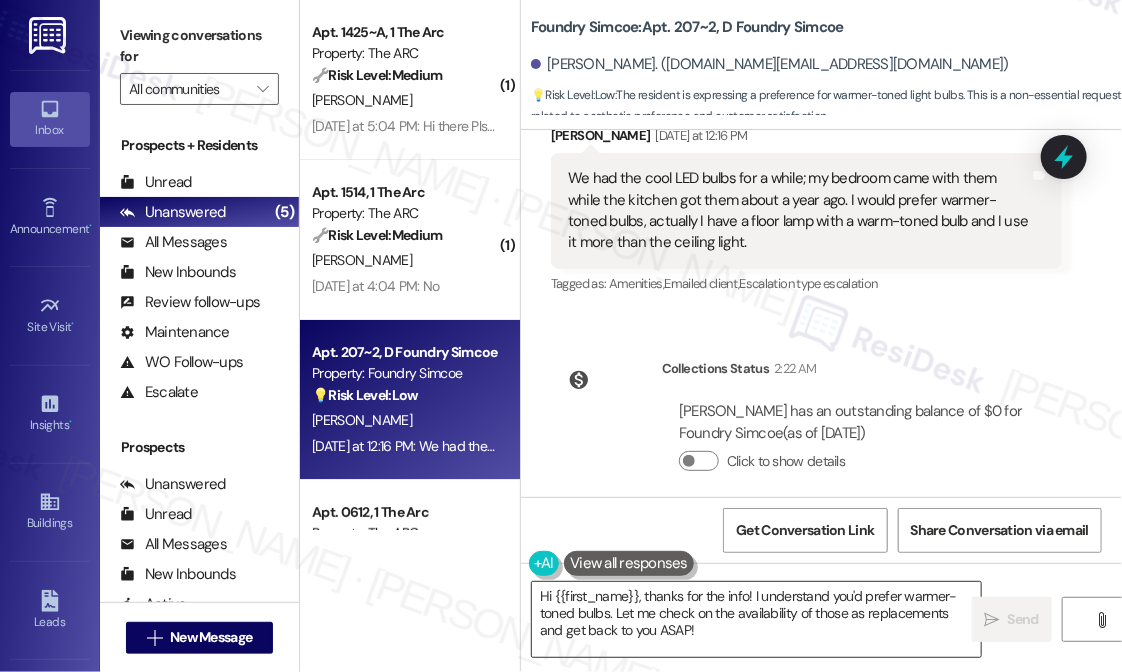 click on "Hi {{first_name}}, thanks for the info! I understand you'd prefer warmer-toned bulbs. Let me check on the availability of those as replacements and get back to you ASAP!" at bounding box center (756, 619) 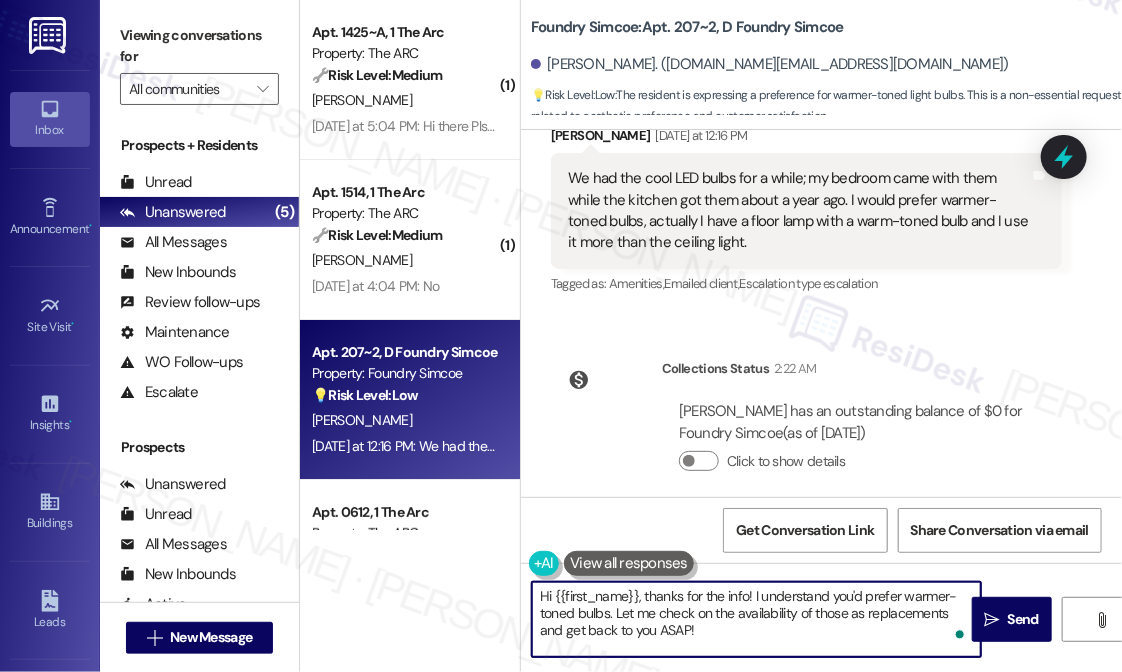 click on "Hi {{first_name}}, thanks for the info! I understand you'd prefer warmer-toned bulbs. Let me check on the availability of those as replacements and get back to you ASAP!" at bounding box center [756, 619] 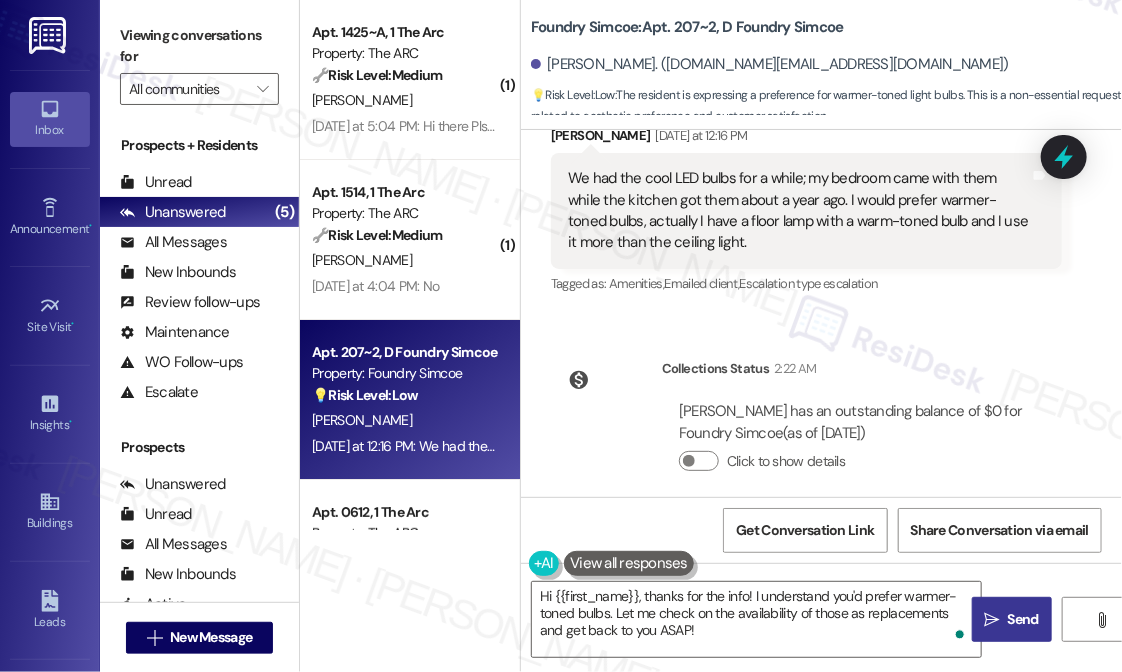 click on "Send" at bounding box center (1023, 619) 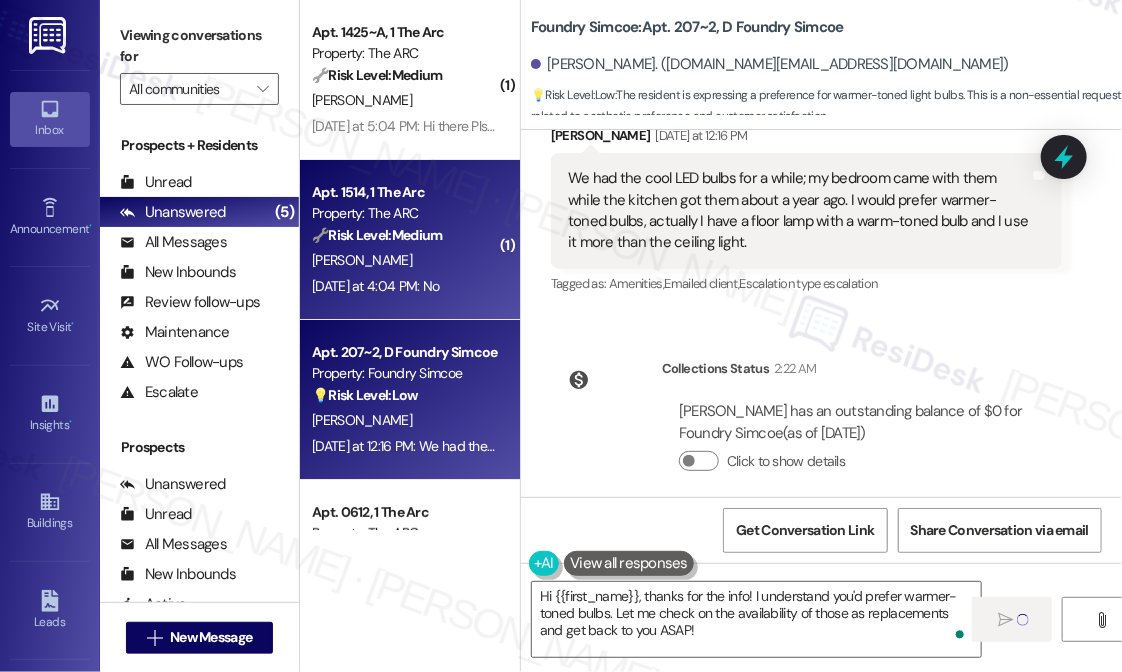 type 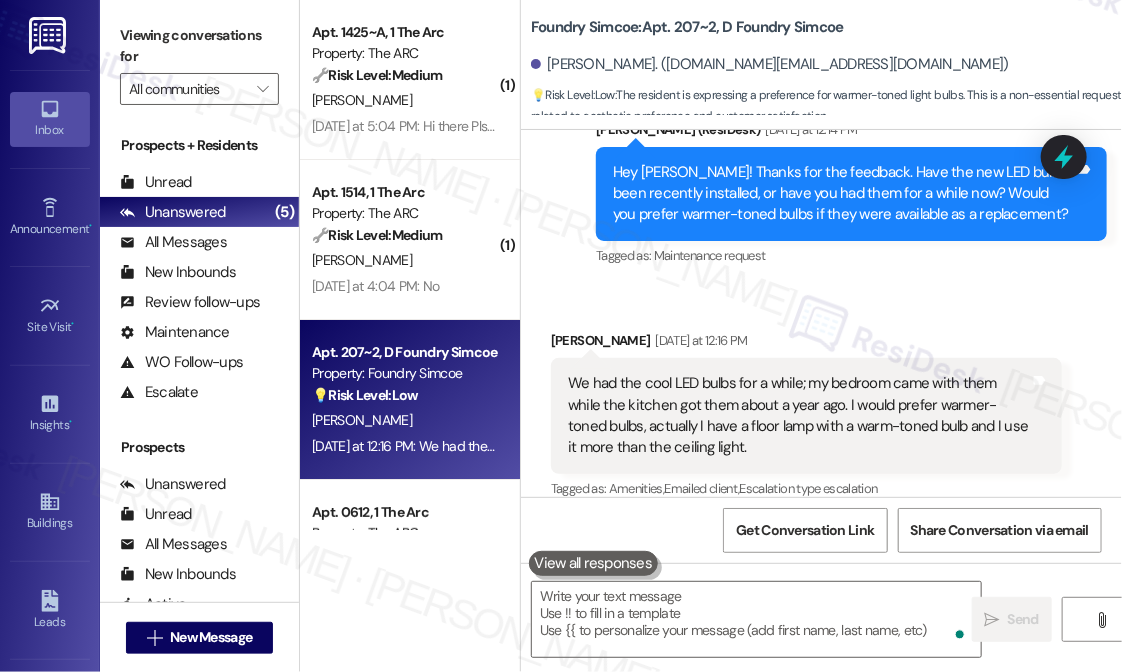 scroll, scrollTop: 4940, scrollLeft: 0, axis: vertical 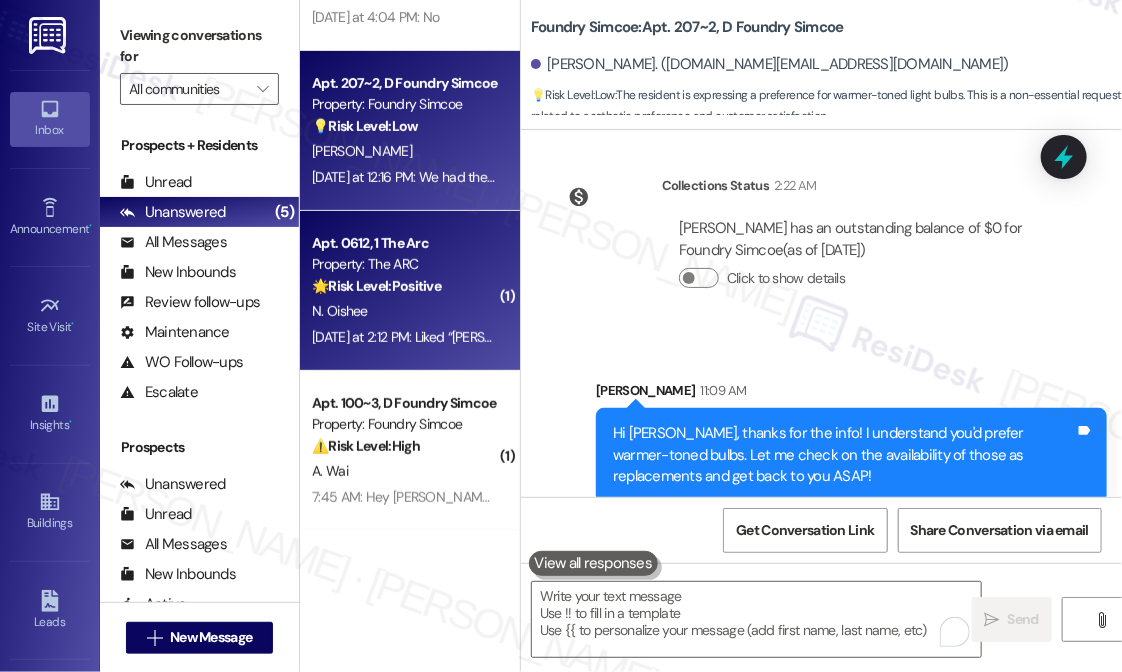 click on "🌟  Risk Level:  Positive The resident responded positively to the resolution of their maintenance request. This indicates satisfaction and positive engagement." at bounding box center (404, 286) 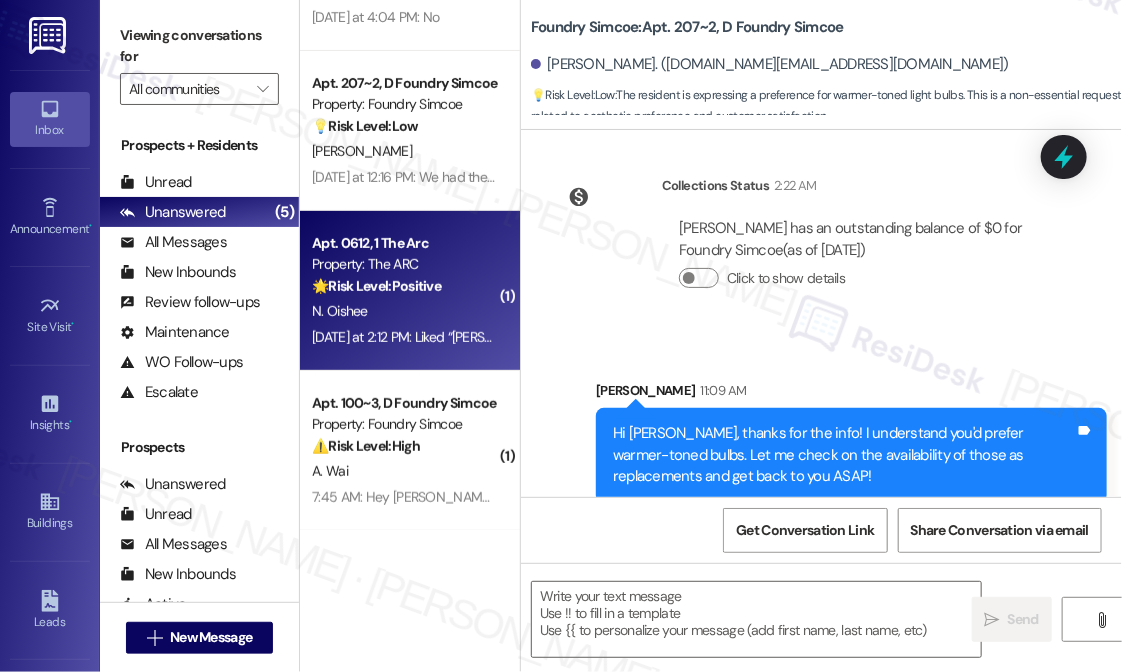 type on "Fetching suggested responses. Please feel free to read through the conversation in the meantime." 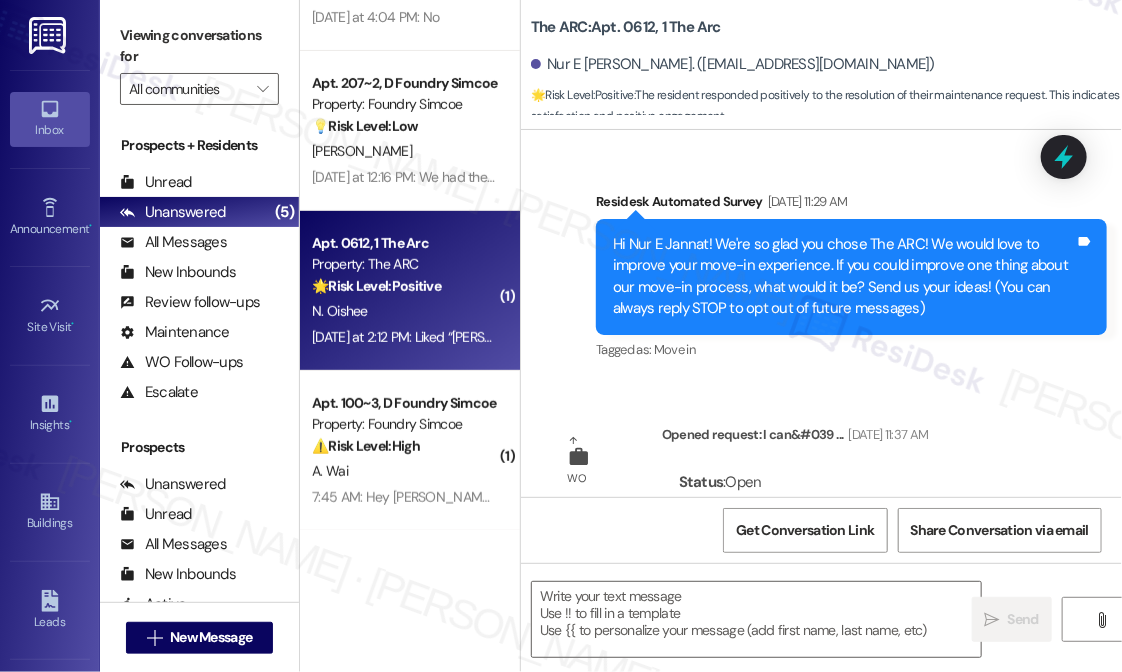 scroll, scrollTop: 15205, scrollLeft: 0, axis: vertical 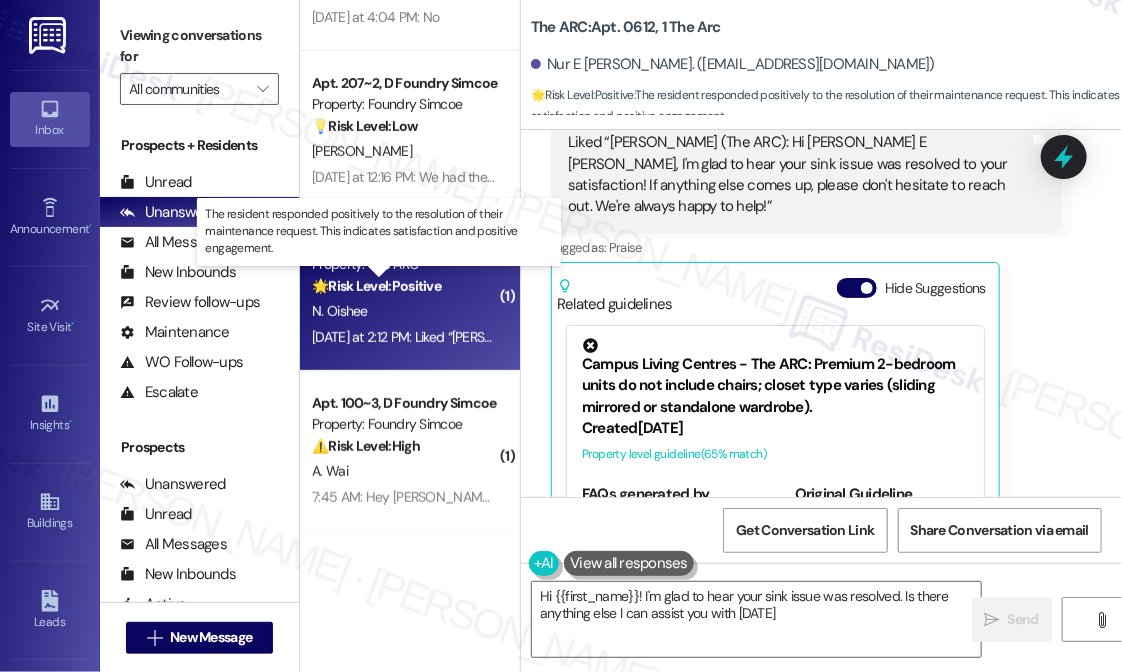 type on "Hi {{first_name}}! I'm glad to hear your sink issue was resolved. Is there anything else I can assist you with [DATE]?" 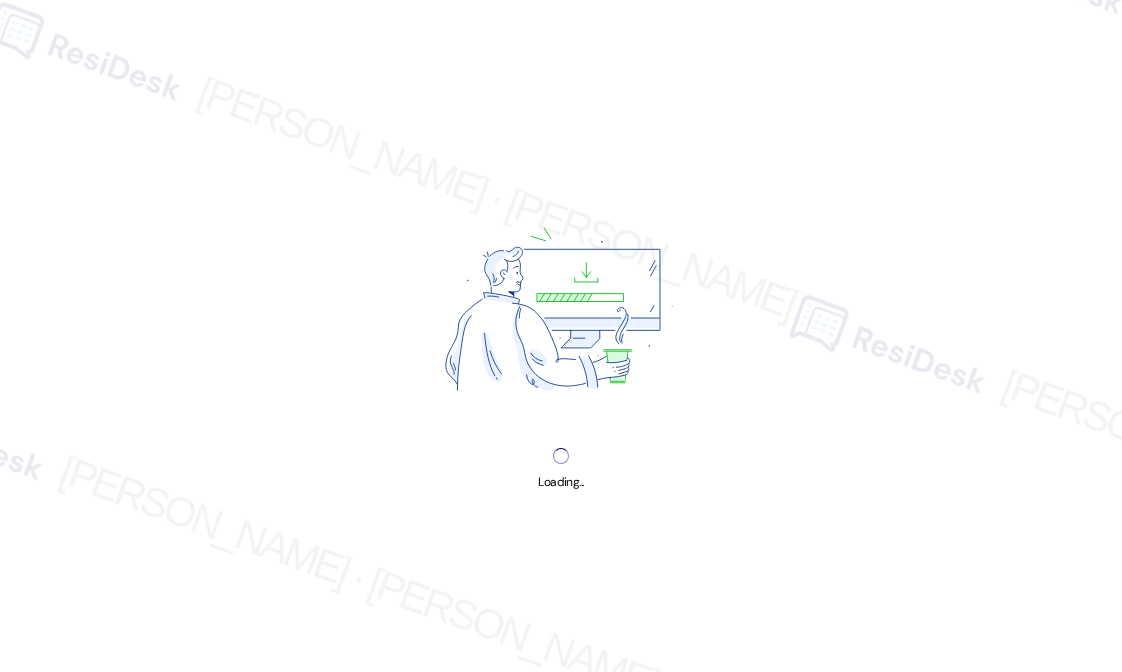 scroll, scrollTop: 0, scrollLeft: 0, axis: both 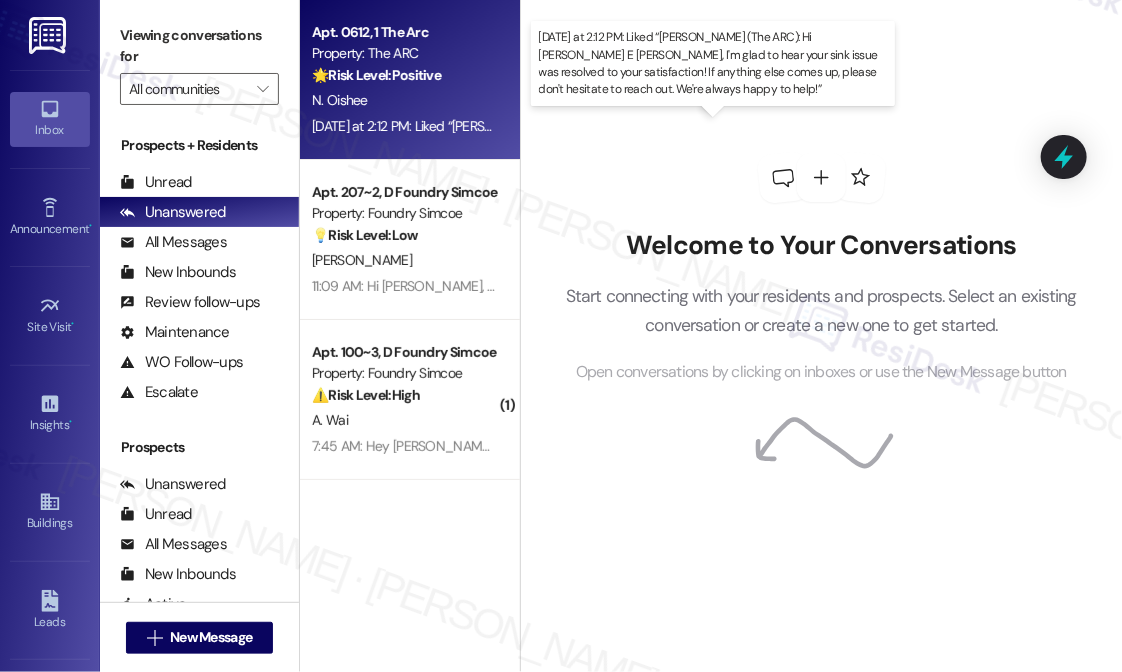 click on "Yesterday at 2:12 PM: Liked “Sarah (The ARC): Hi Nur E Jannat, I'm glad to hear your sink issue was resolved to your satisfaction! If anything else comes up, please don't hesitate to reach out. We're always happy to help!” Yesterday at 2:12 PM: Liked “Sarah (The ARC): Hi Nur E Jannat, I'm glad to hear your sink issue was resolved to your satisfaction! If anything else comes up, please don't hesitate to reach out. We're always happy to help!”" at bounding box center [1030, 126] 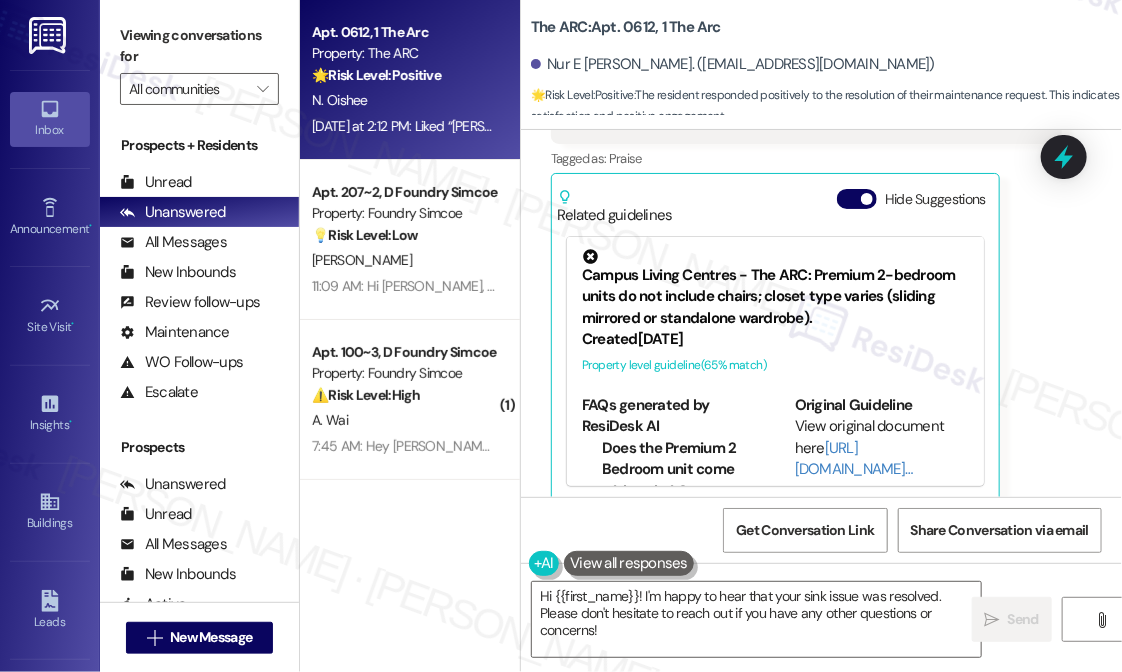 scroll, scrollTop: 15412, scrollLeft: 0, axis: vertical 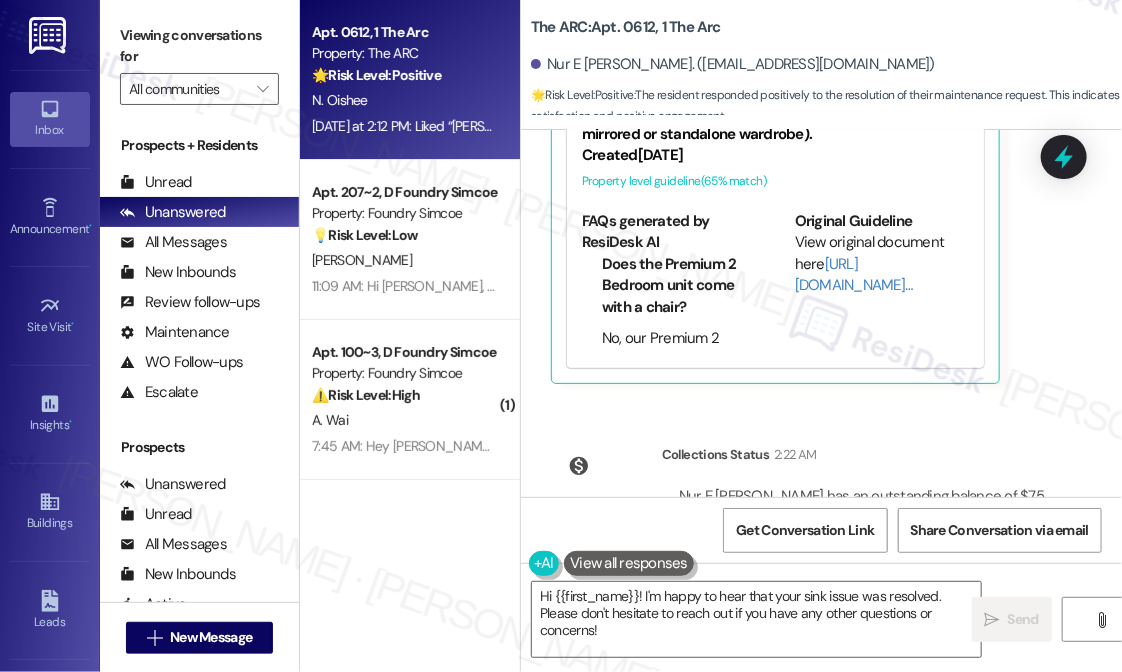 click on "Collections Status 2:22 AM Nur E Jannat Oishee has an outstanding balance of $75 for The ARC  (as of Jul 24, 2025) Click to show details" at bounding box center [806, 516] 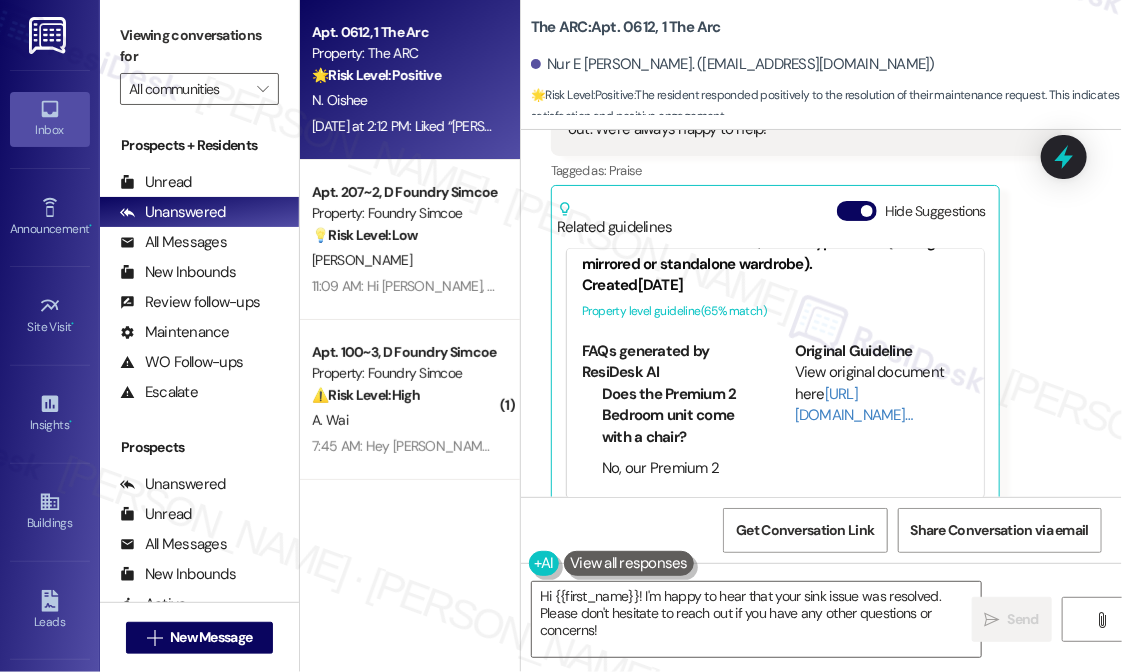 scroll, scrollTop: 15112, scrollLeft: 0, axis: vertical 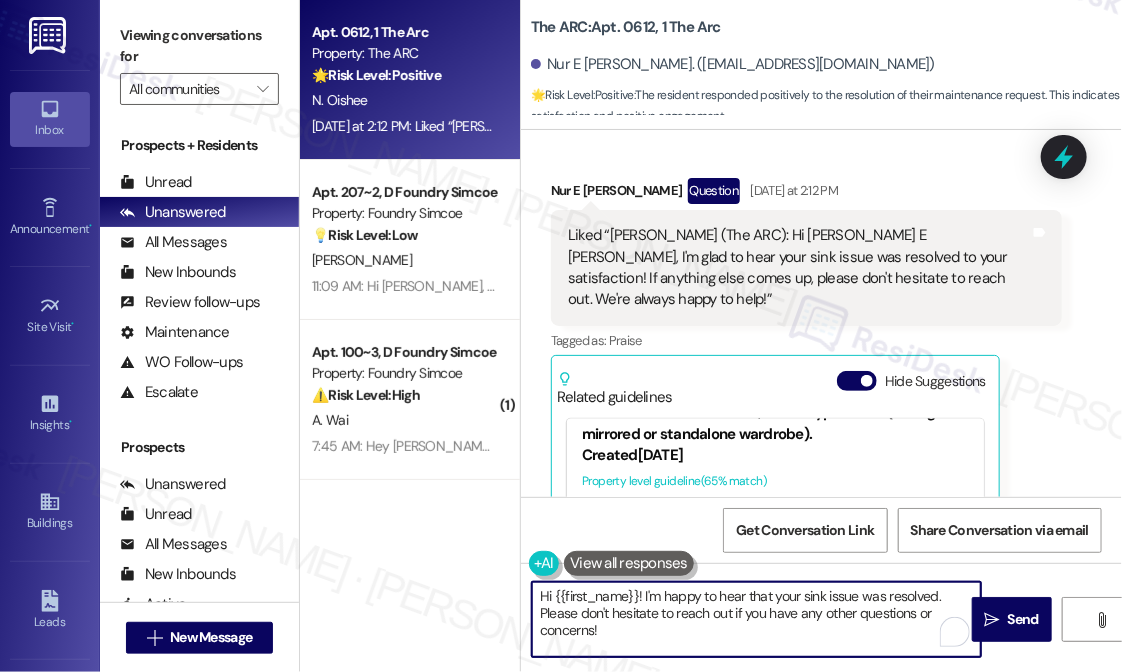 click on "Hi {{first_name}}! I'm happy to hear that your sink issue was resolved. Please don't hesitate to reach out if you have any other questions or concerns!" at bounding box center [756, 619] 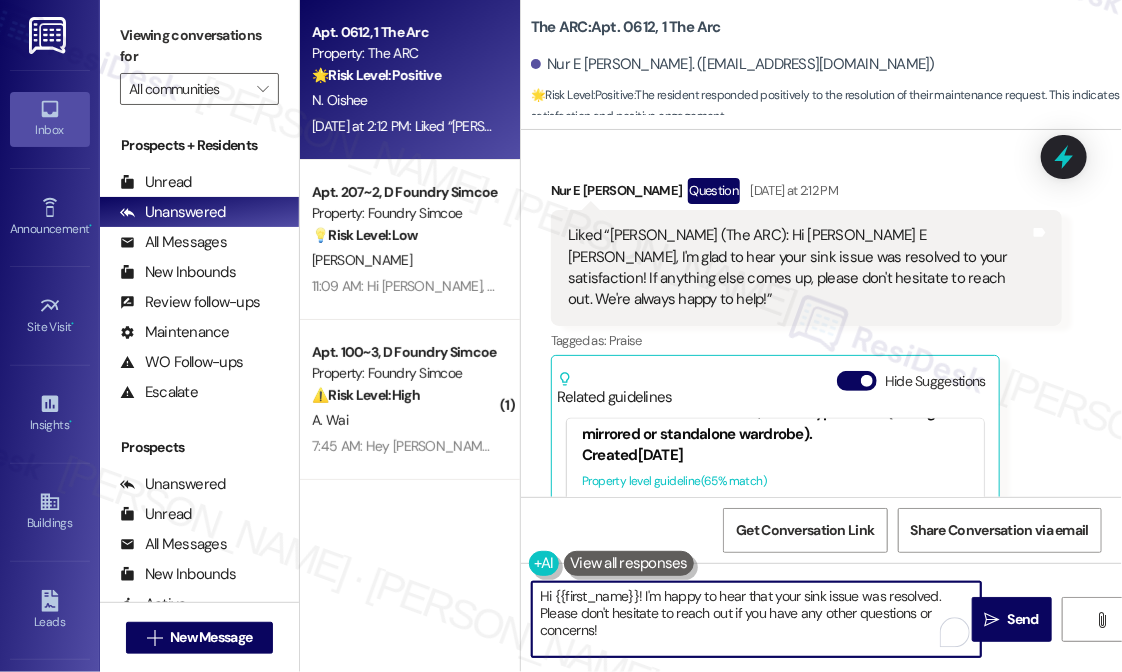 drag, startPoint x: 553, startPoint y: 597, endPoint x: 530, endPoint y: 593, distance: 23.345236 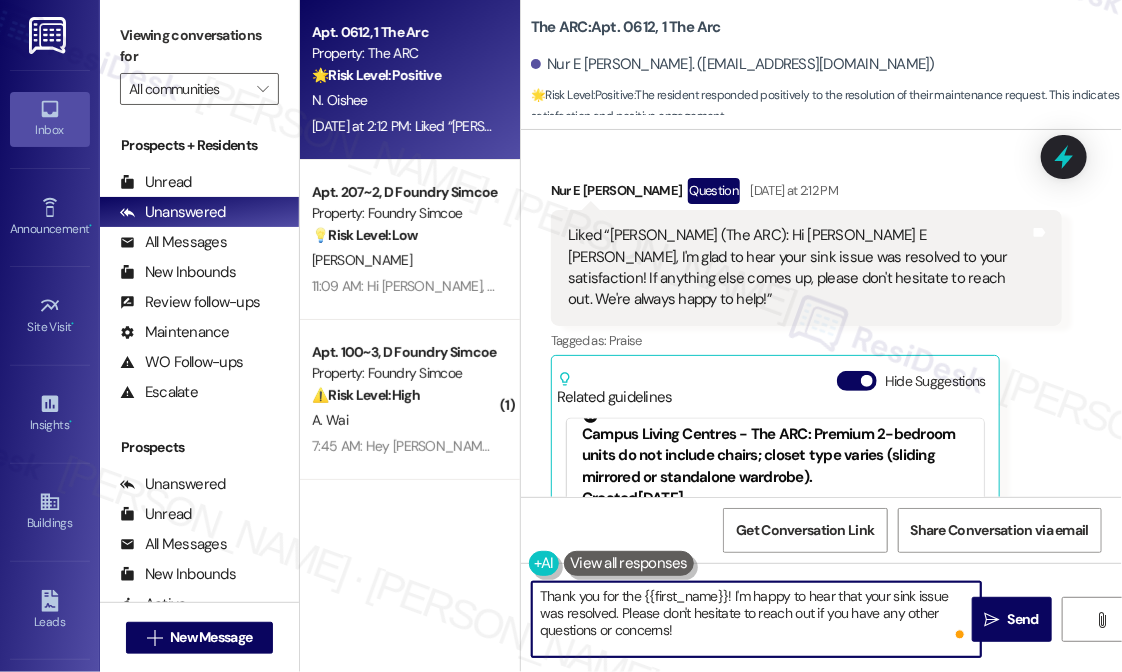 scroll, scrollTop: 0, scrollLeft: 0, axis: both 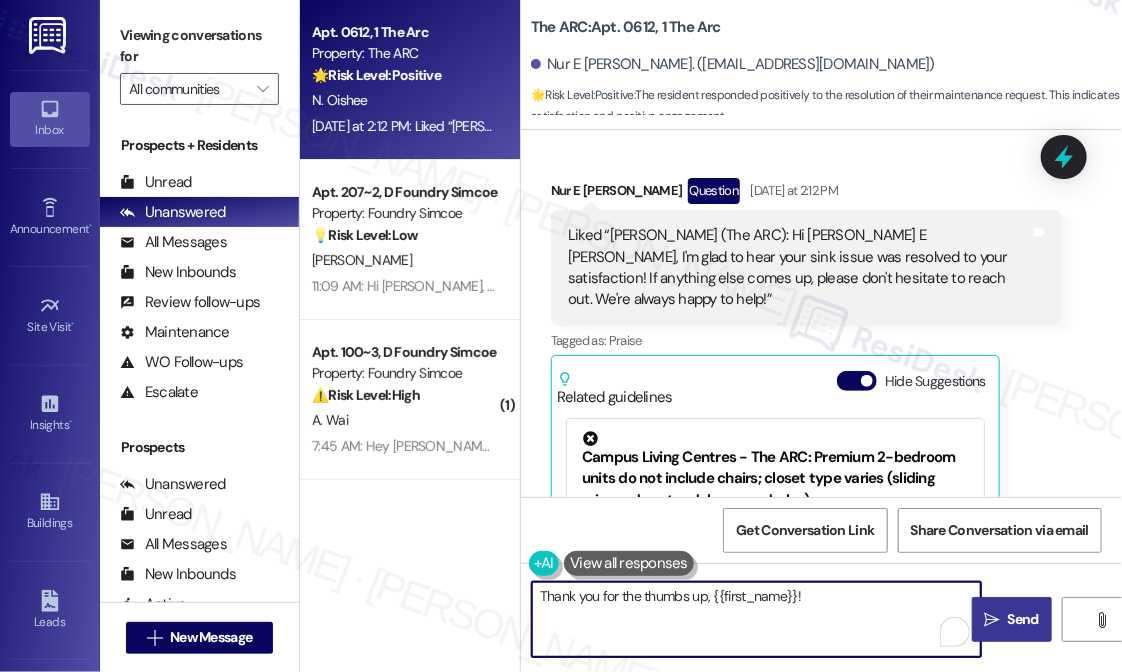 type on "Thank you for the thumbs up, {{first_name}}!" 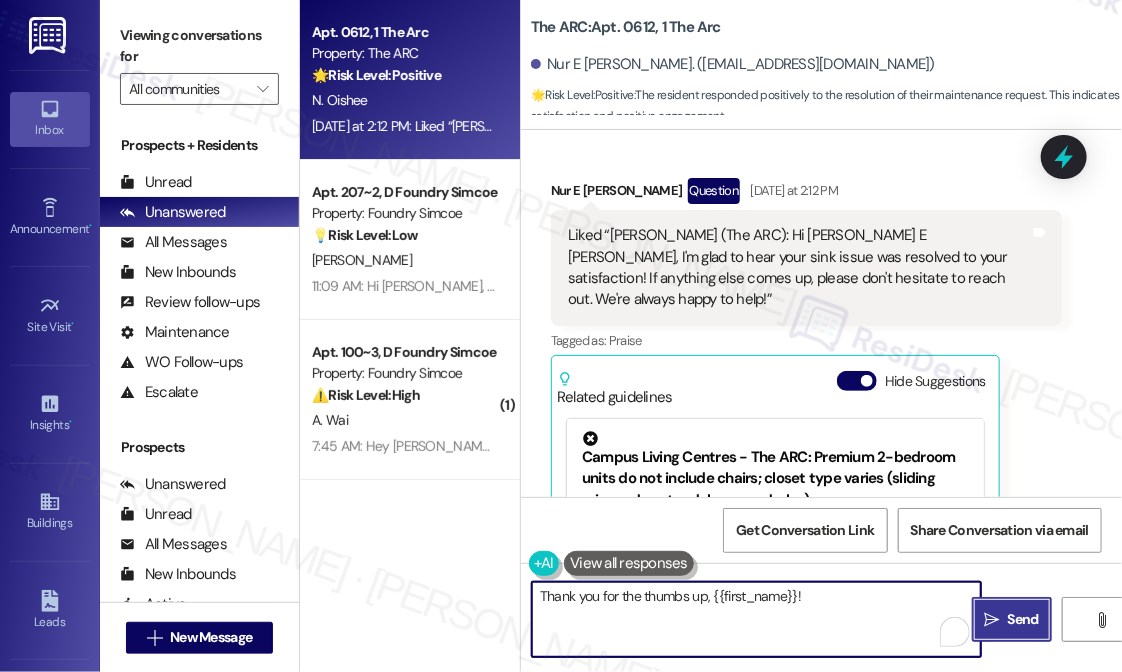 click on " Send" at bounding box center [1012, 619] 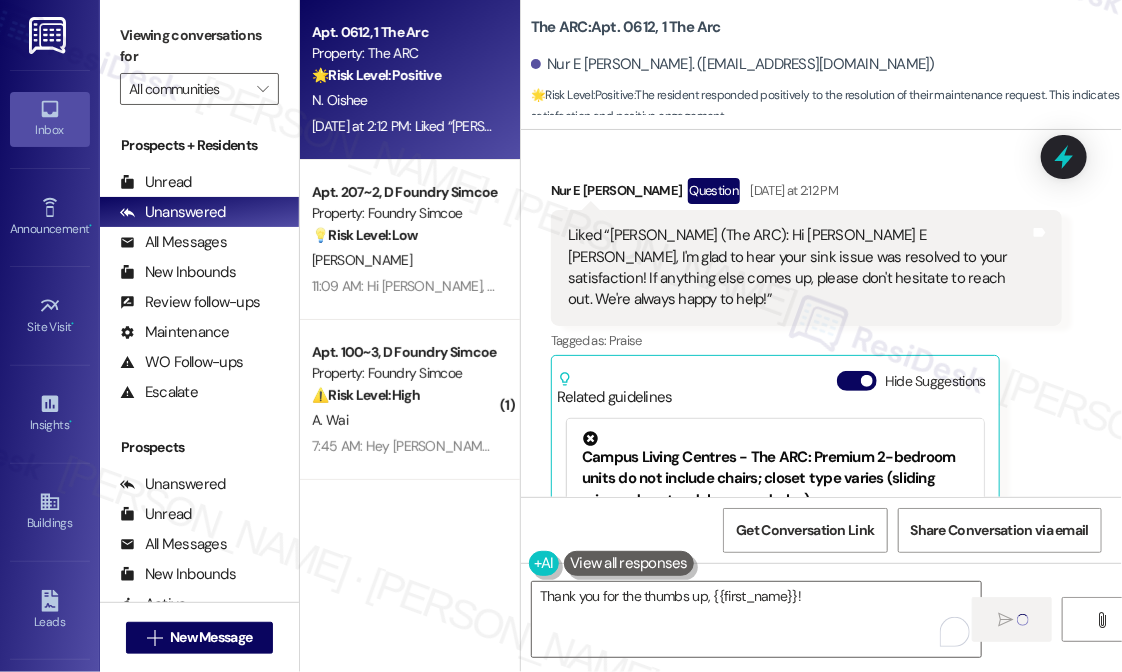 type 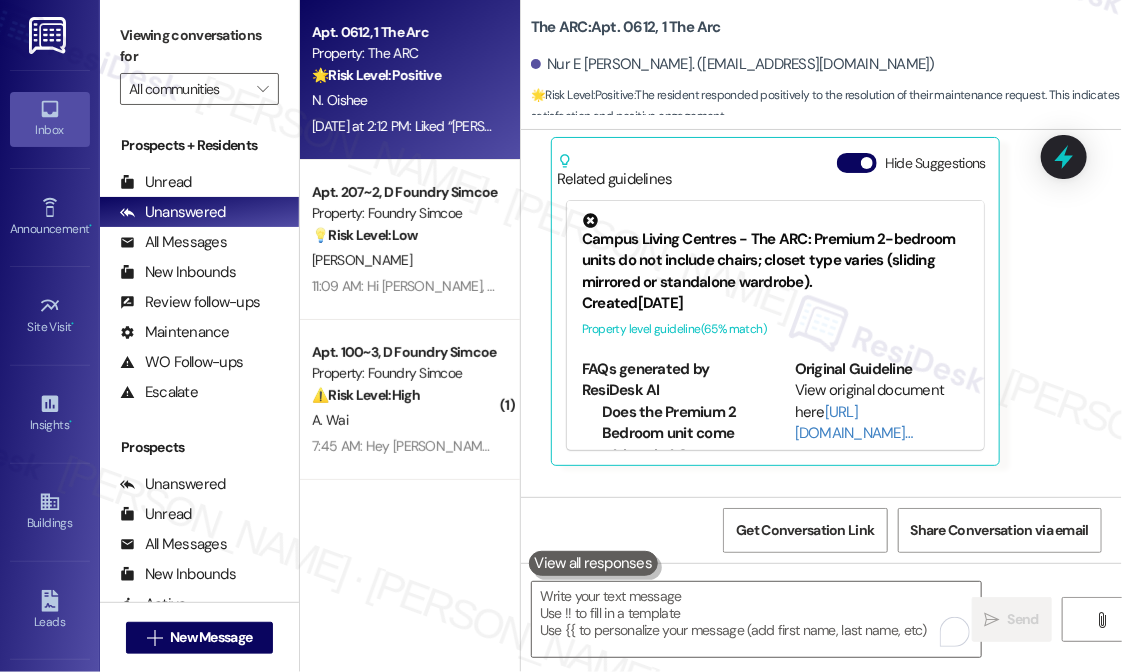 scroll, scrollTop: 15551, scrollLeft: 0, axis: vertical 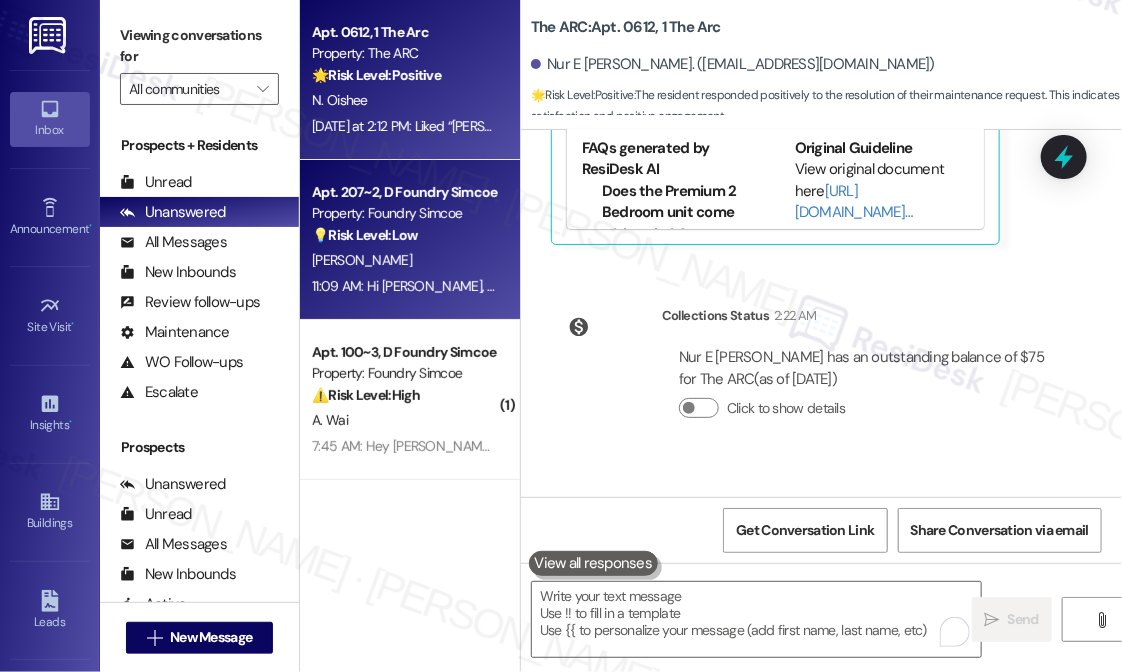 click on "[PERSON_NAME]" at bounding box center [404, 260] 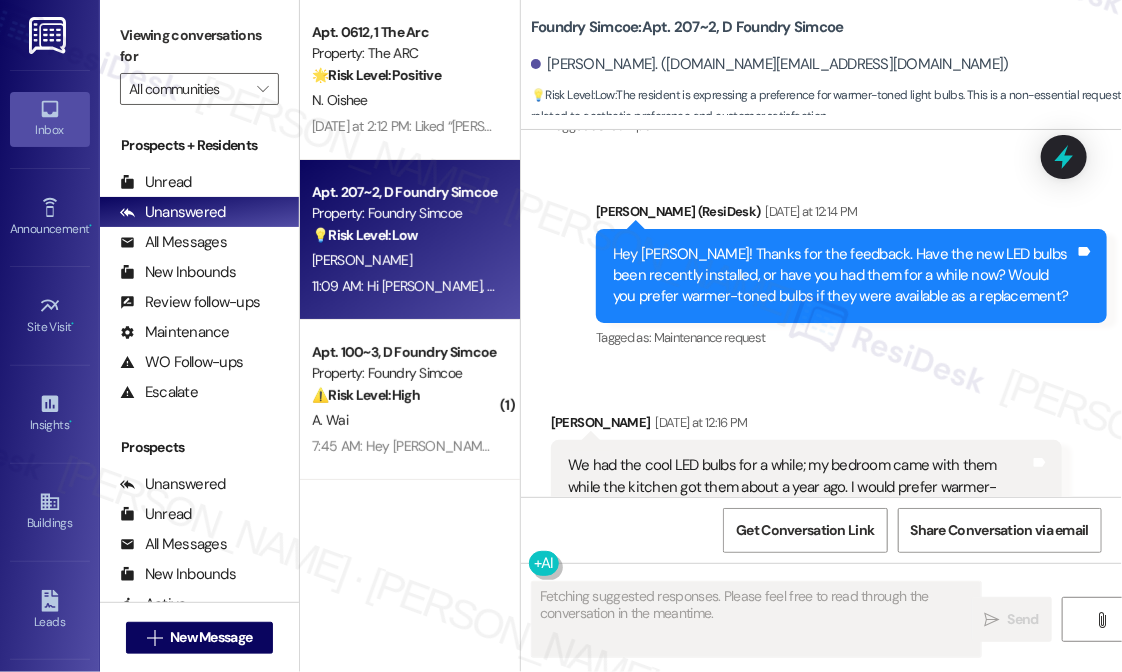 scroll, scrollTop: 4552, scrollLeft: 0, axis: vertical 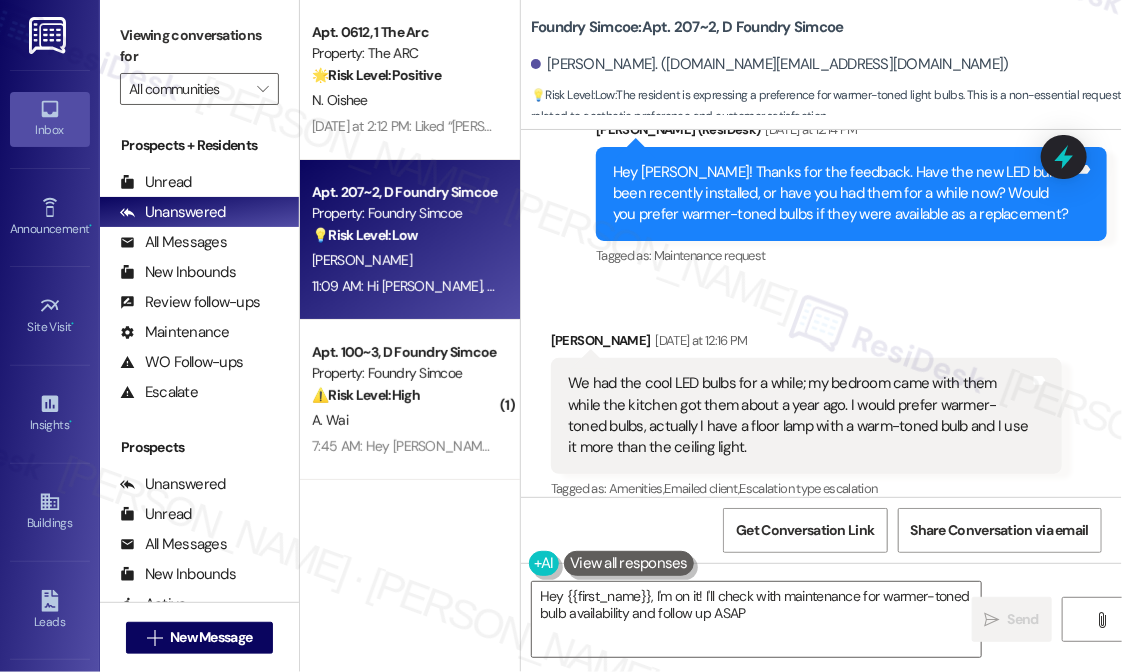 type on "Hey {{first_name}}, I'm on it! I'll check with maintenance for warmer-toned bulb availability and follow up ASAP." 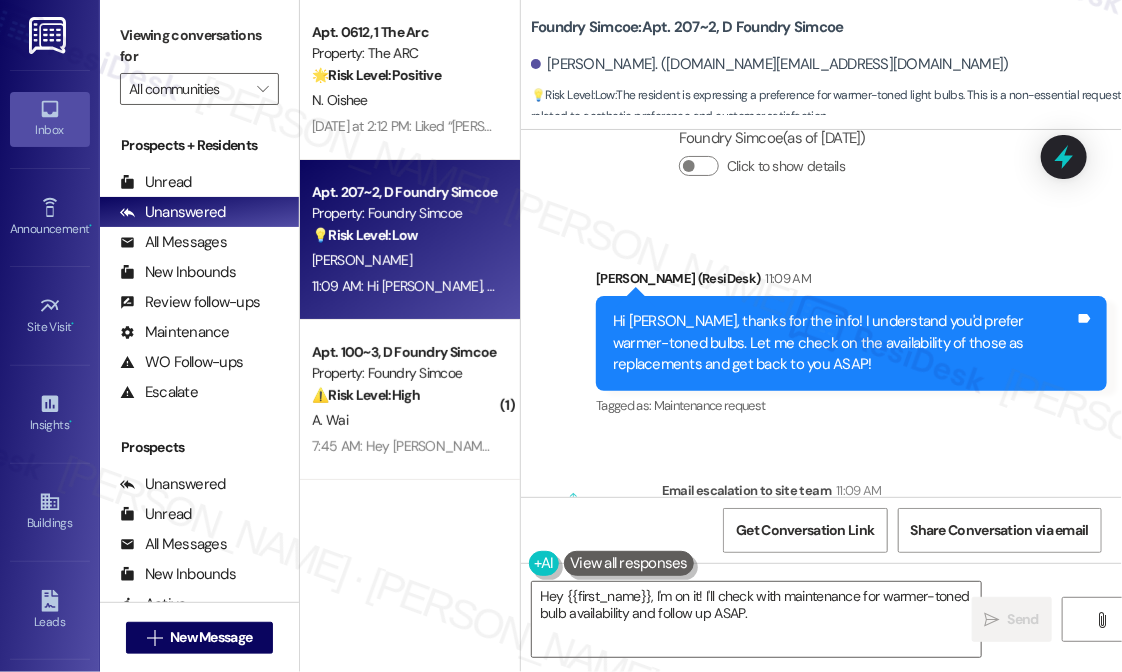 scroll, scrollTop: 5280, scrollLeft: 0, axis: vertical 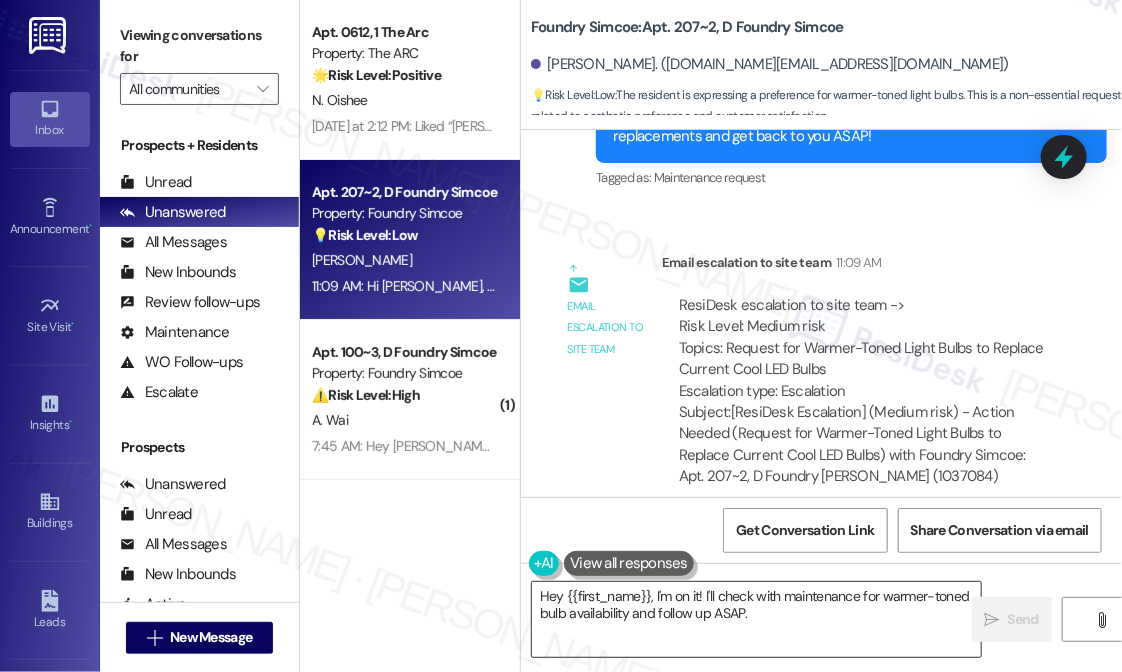 click on "Hey {{first_name}}, I'm on it! I'll check with maintenance for warmer-toned bulb availability and follow up ASAP." at bounding box center (756, 619) 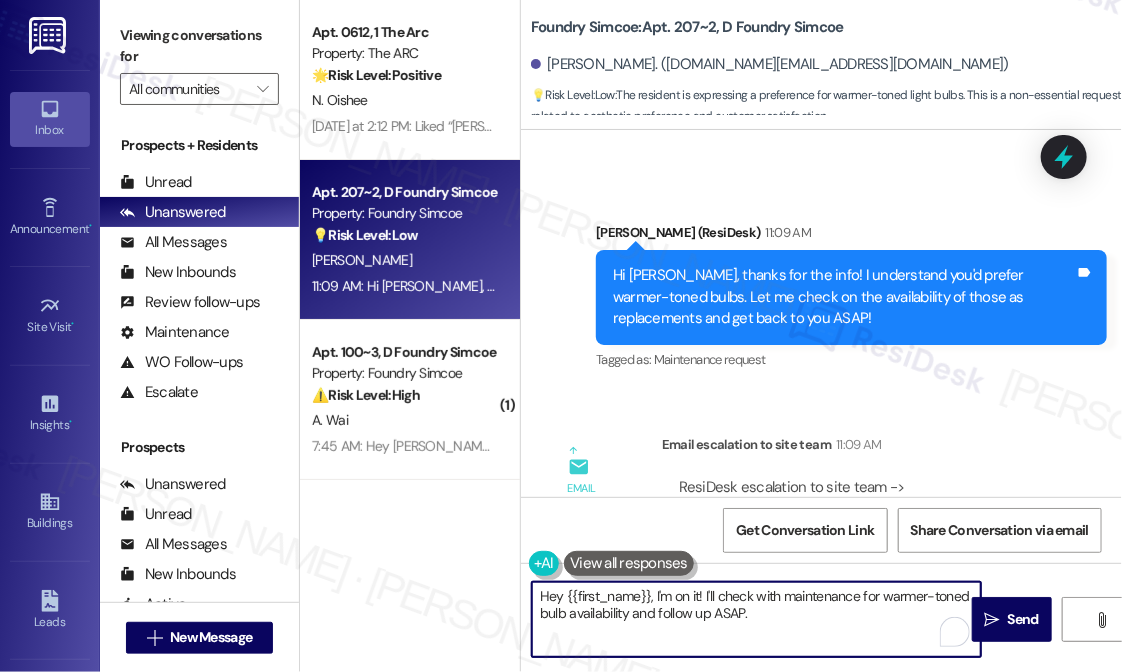 scroll, scrollTop: 5280, scrollLeft: 0, axis: vertical 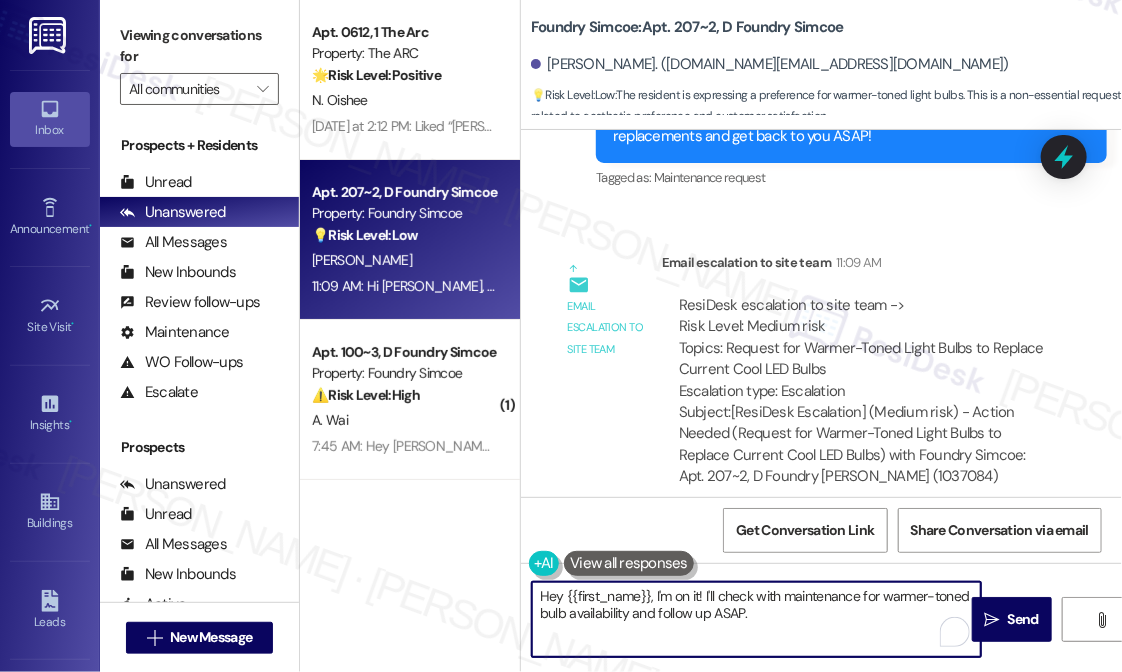 click on "Hey {{first_name}}, I'm on it! I'll check with maintenance for warmer-toned bulb availability and follow up ASAP." at bounding box center [756, 619] 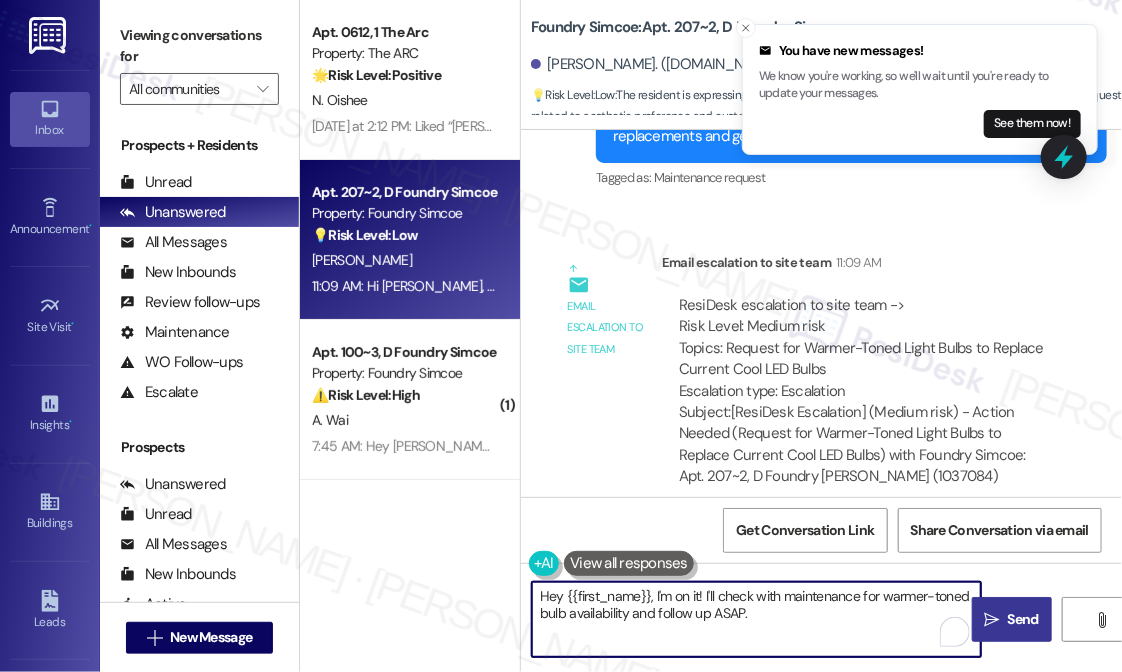 click on " Send" at bounding box center (1012, 619) 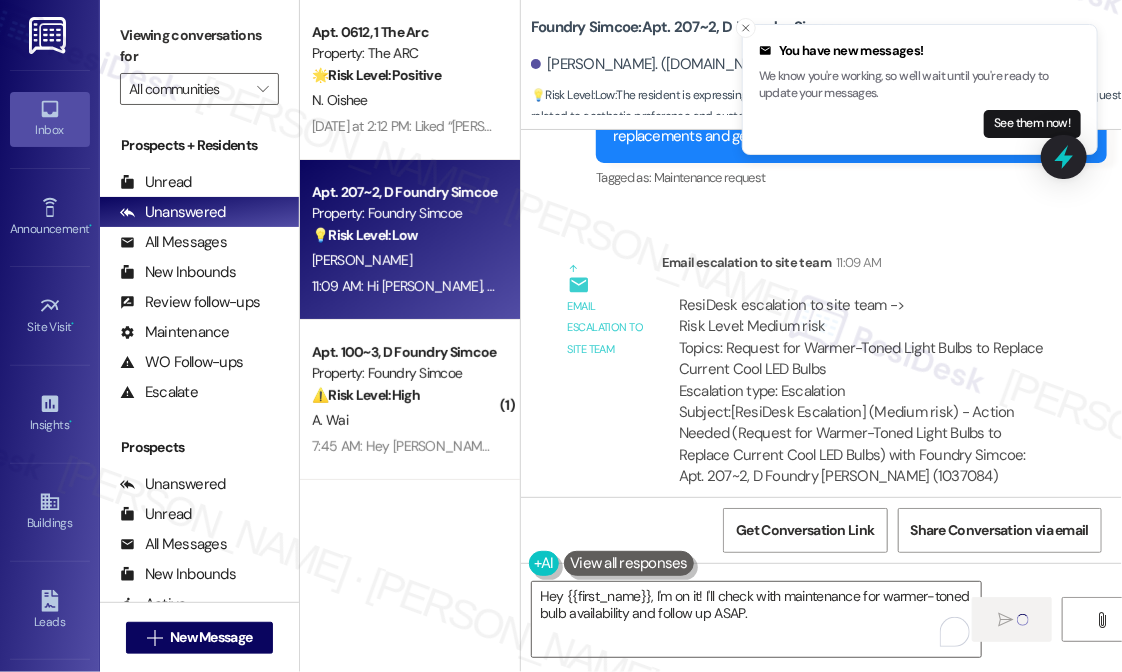 type 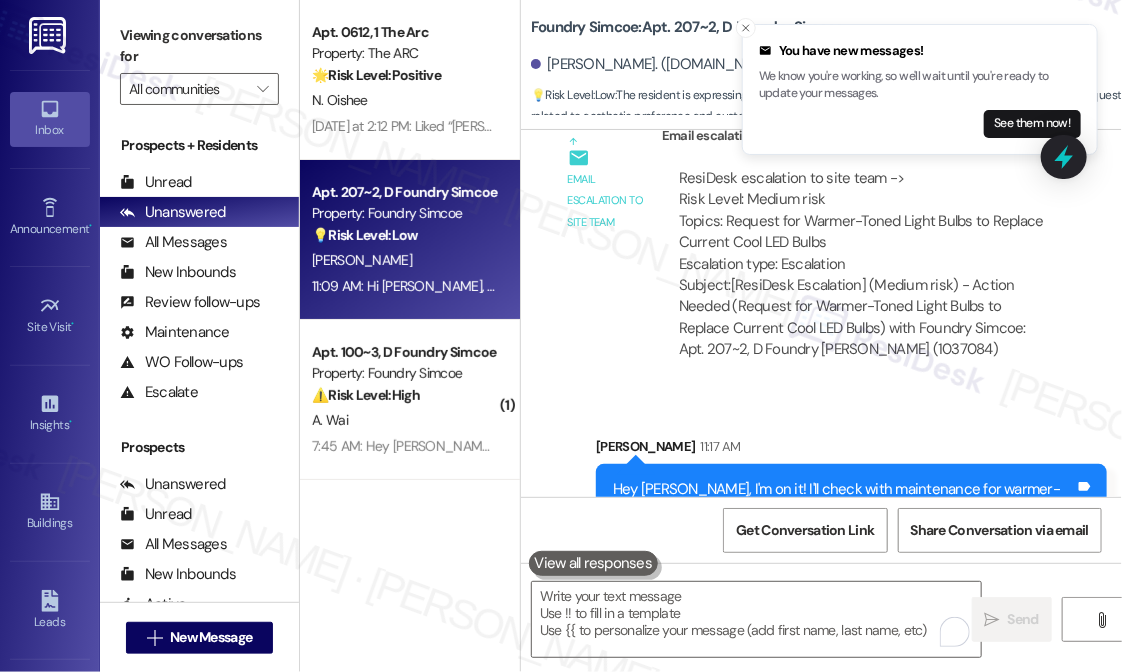 scroll, scrollTop: 5440, scrollLeft: 0, axis: vertical 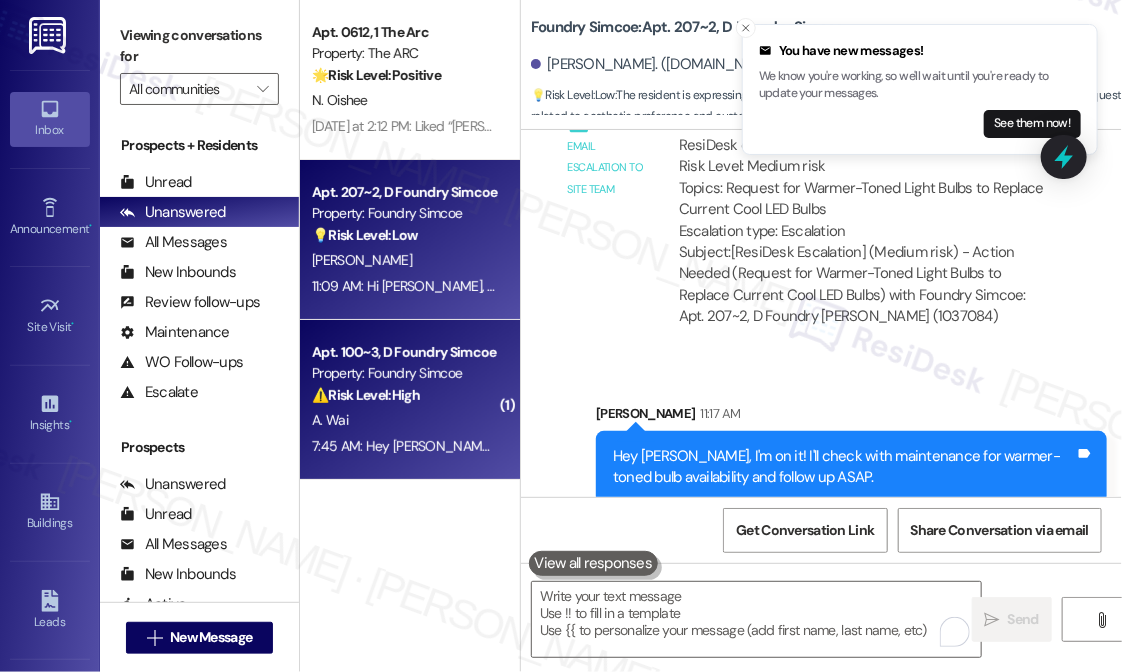 click on "A. Wai" at bounding box center (404, 420) 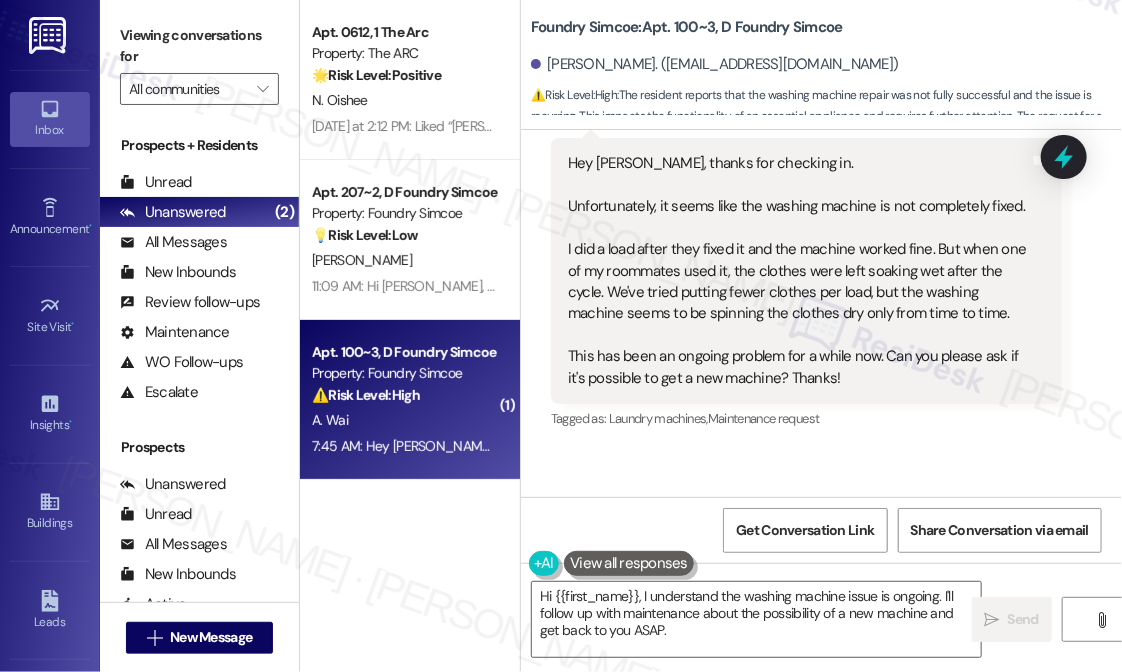 scroll, scrollTop: 18006, scrollLeft: 0, axis: vertical 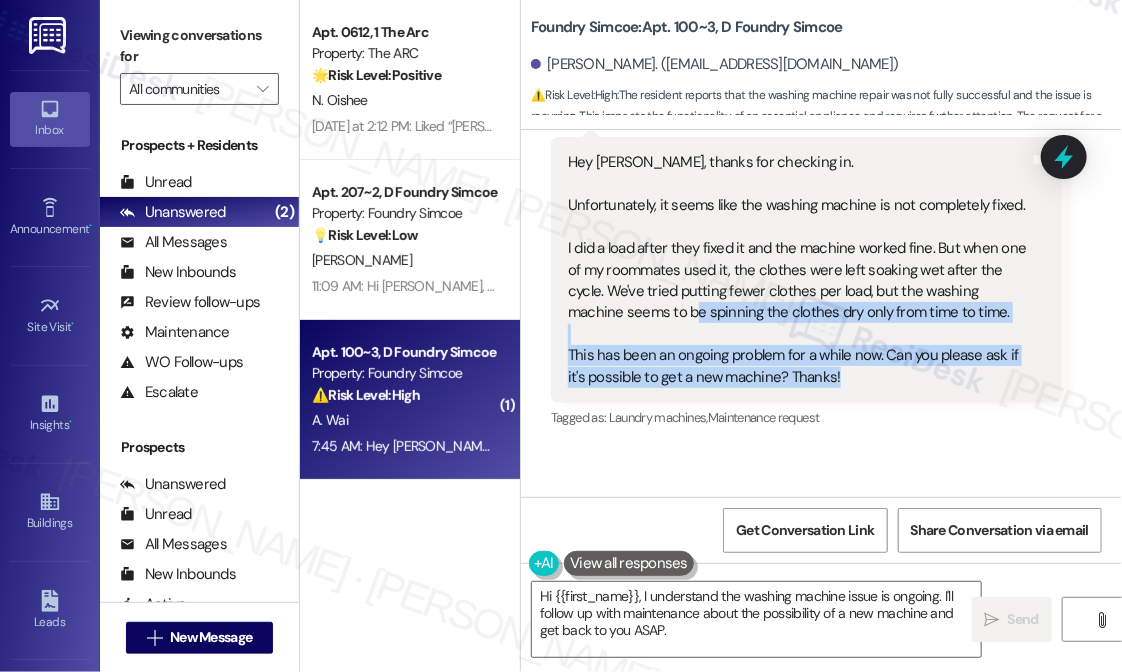 drag, startPoint x: 873, startPoint y: 342, endPoint x: 697, endPoint y: 280, distance: 186.60118 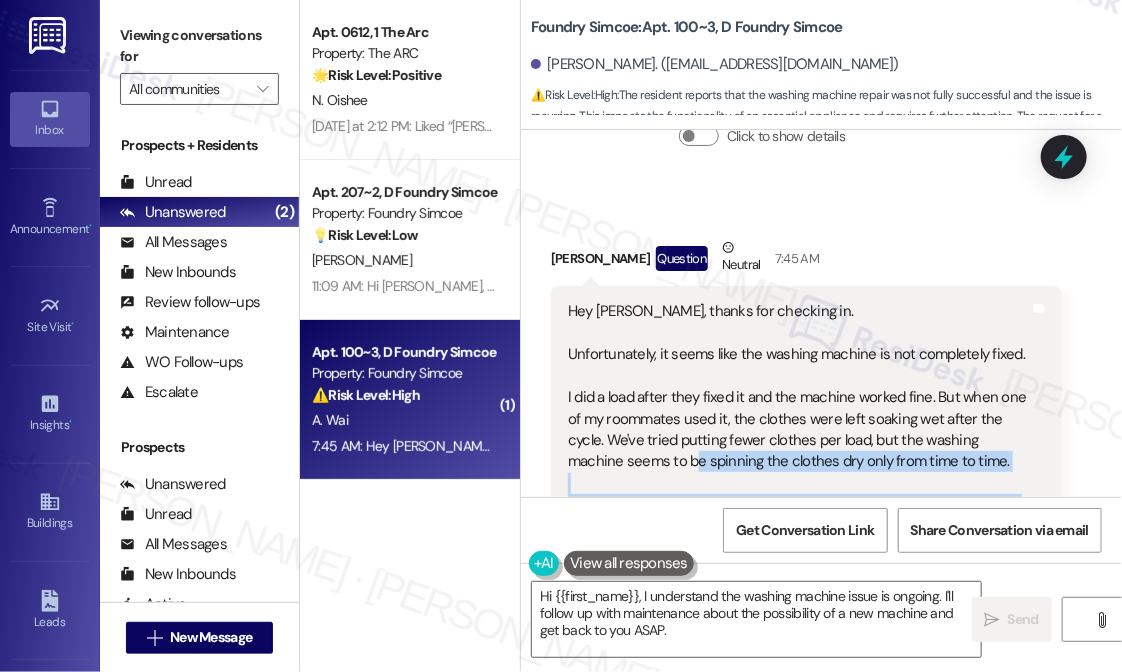 scroll, scrollTop: 17906, scrollLeft: 0, axis: vertical 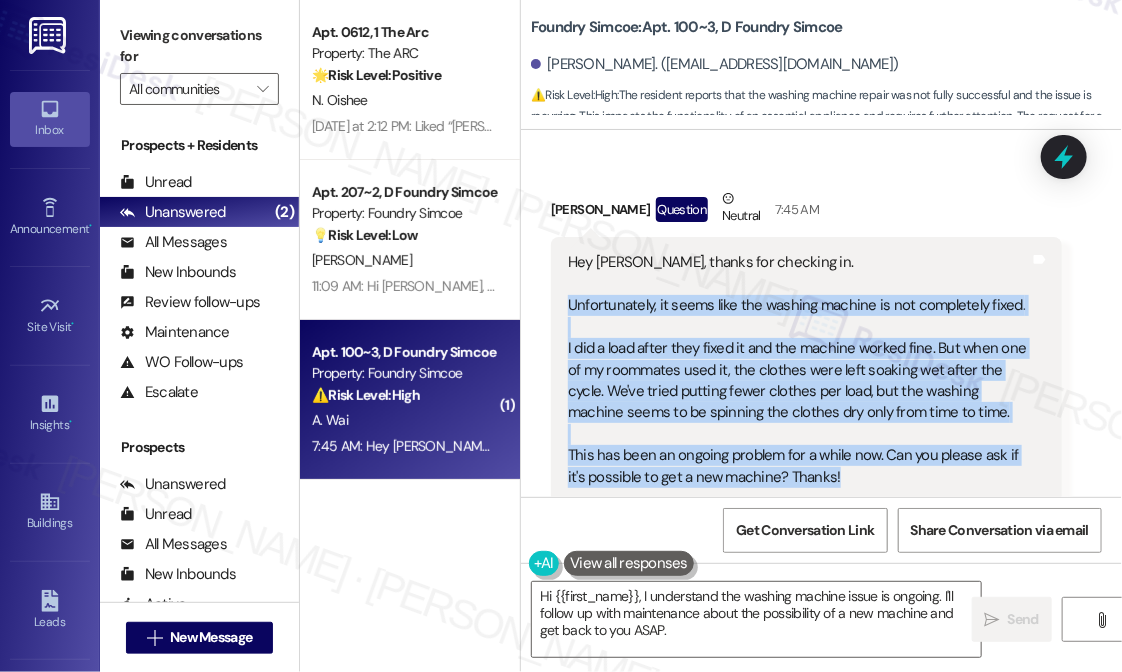 click on "Hey Sarah, thanks for checking in.
Unfortunately, it seems like the washing machine is not completely fixed.
I did a load after they fixed it and the machine worked fine. But when one of my roommates used it, the clothes were left soaking wet after the cycle. We've tried putting fewer clothes per load, but the washing machine seems to be spinning the clothes dry only from time to time.
This has been an ongoing problem for a while now. Can you please ask if it's possible to get a new machine? Thanks!" at bounding box center [799, 370] 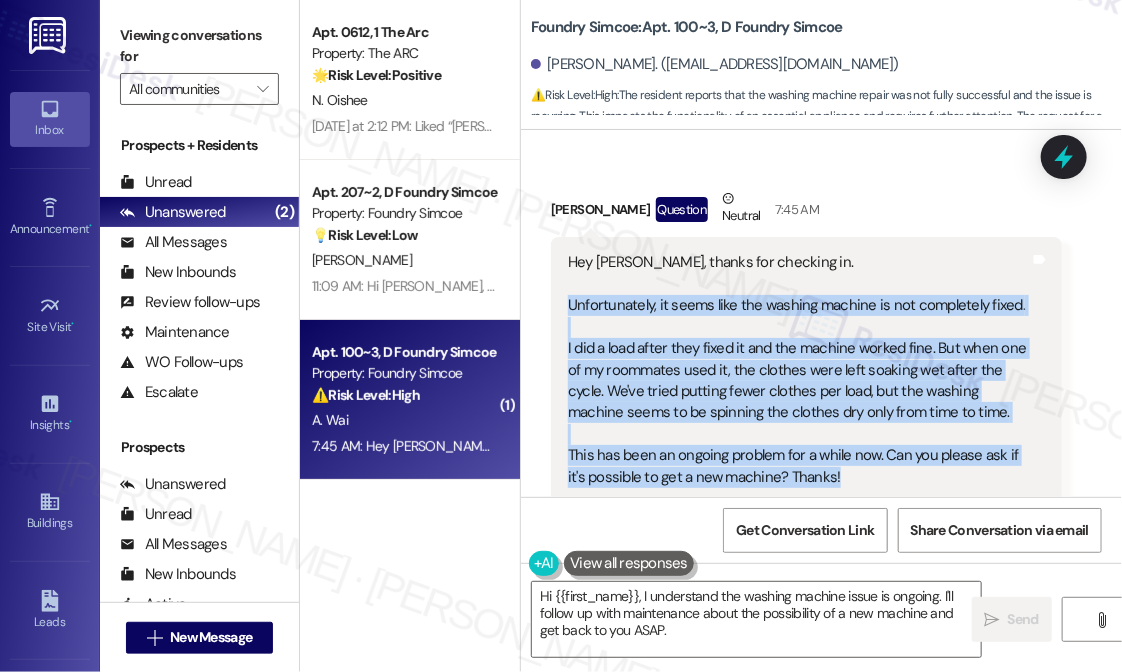 copy on "Unfortunately, it seems like the washing machine is not completely fixed.
I did a load after they fixed it and the machine worked fine. But when one of my roommates used it, the clothes were left soaking wet after the cycle. We've tried putting fewer clothes per load, but the washing machine seems to be spinning the clothes dry only from time to time.
This has been an ongoing problem for a while now. Can you please ask if it's possible to get a new machine? Thanks!" 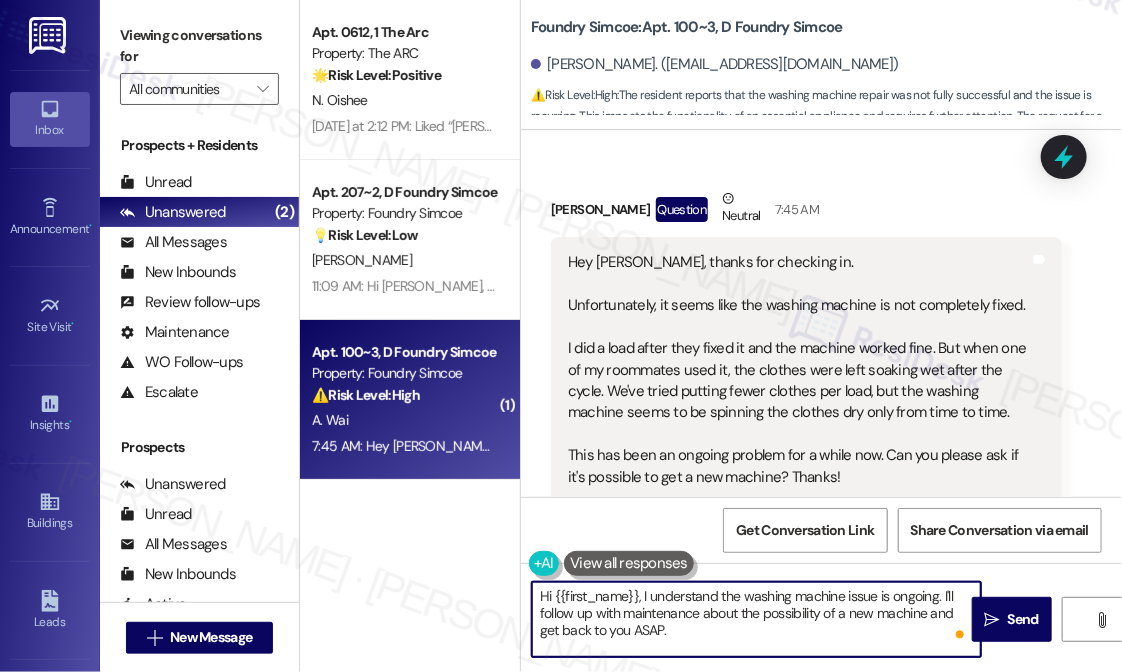 drag, startPoint x: 692, startPoint y: 632, endPoint x: 639, endPoint y: 595, distance: 64.63745 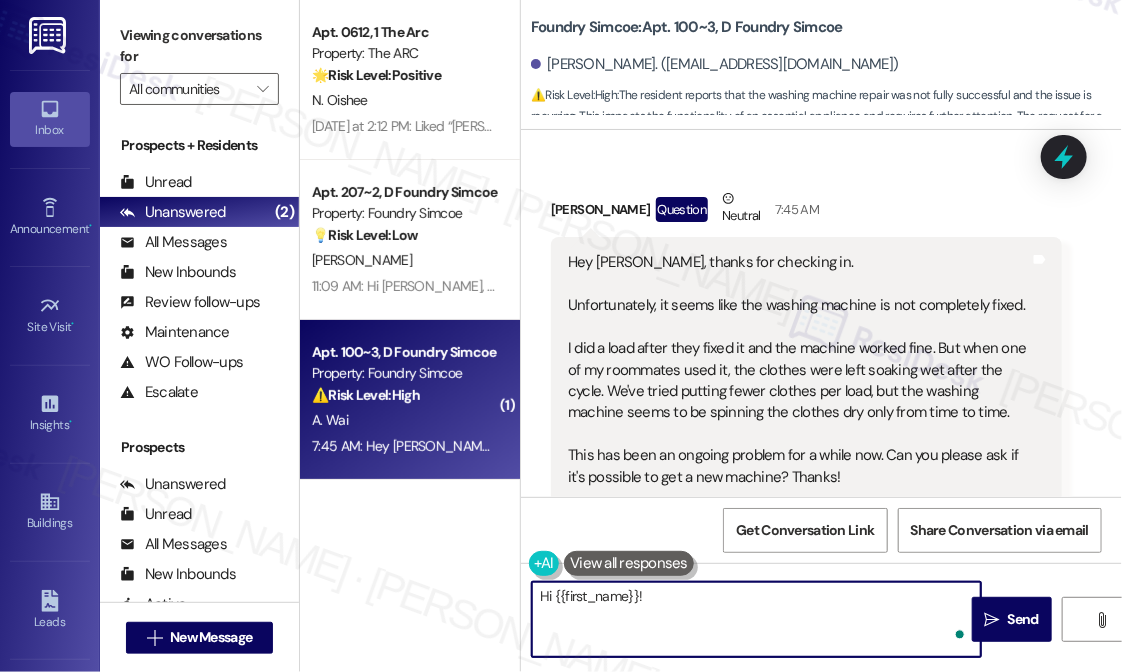 paste on "Thanks for the update—sorry to hear the issue with the washing machine is still happening. Has it been consistently leaving clothes wet with every load since your roommate used it, or is it only happening occasionally? I’ll check with the team about the possibility of a replacement, but any added details will help." 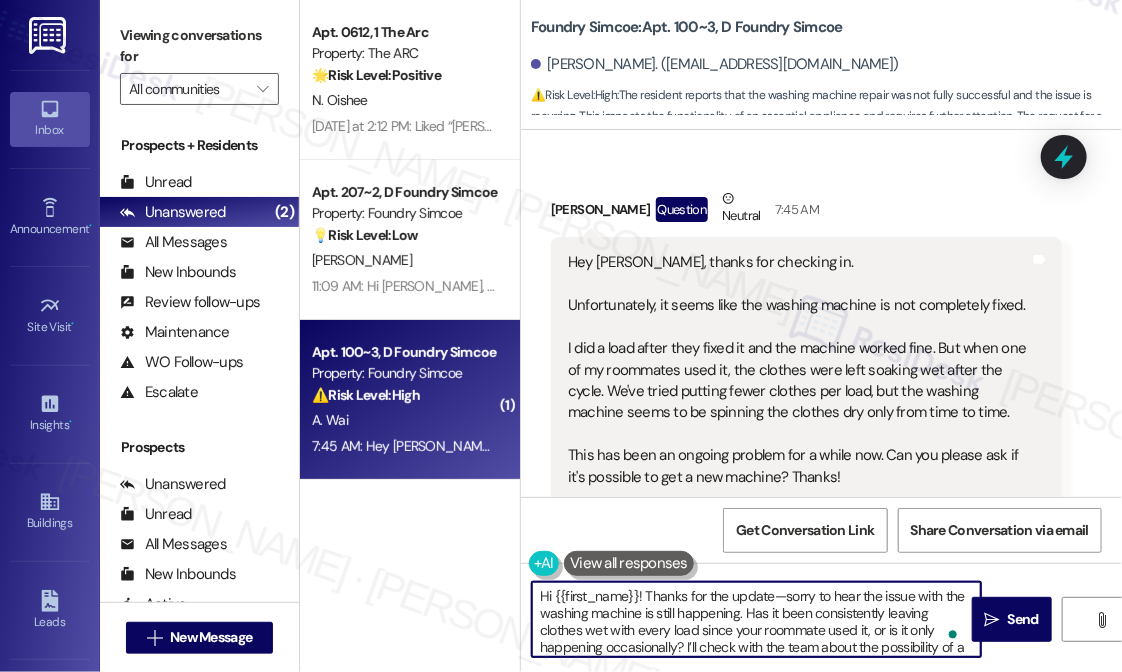 scroll, scrollTop: 16, scrollLeft: 0, axis: vertical 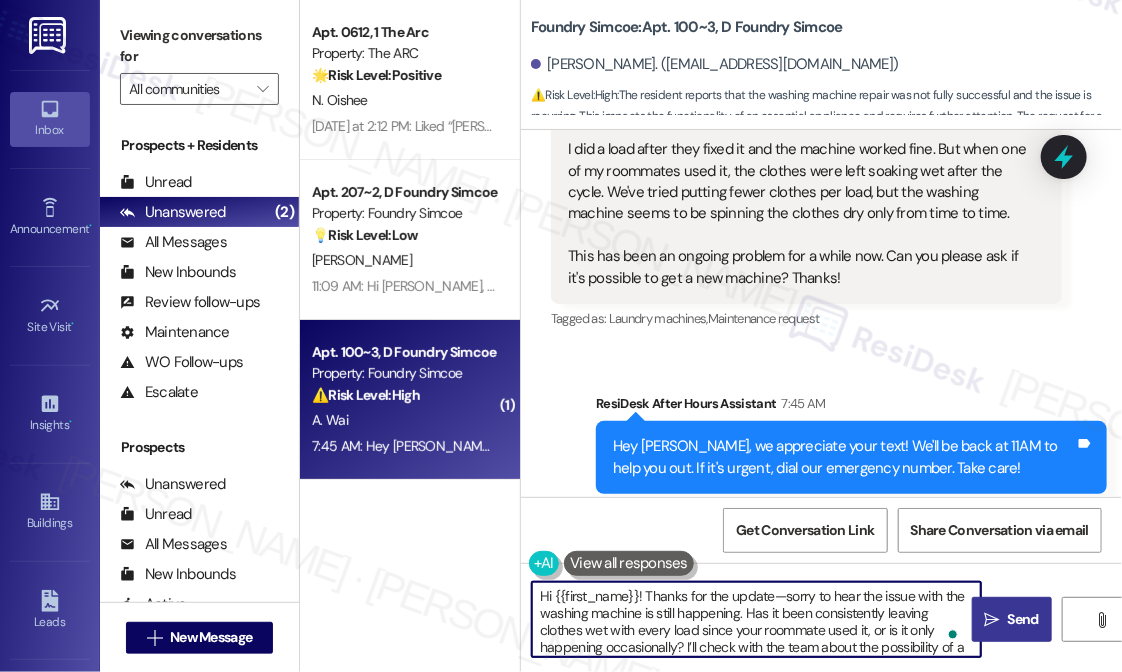 type on "Hi {{first_name}}! Thanks for the update—sorry to hear the issue with the washing machine is still happening. Has it been consistently leaving clothes wet with every load since your roommate used it, or is it only happening occasionally? I’ll check with the team about the possibility of a replacement, but any added details will help." 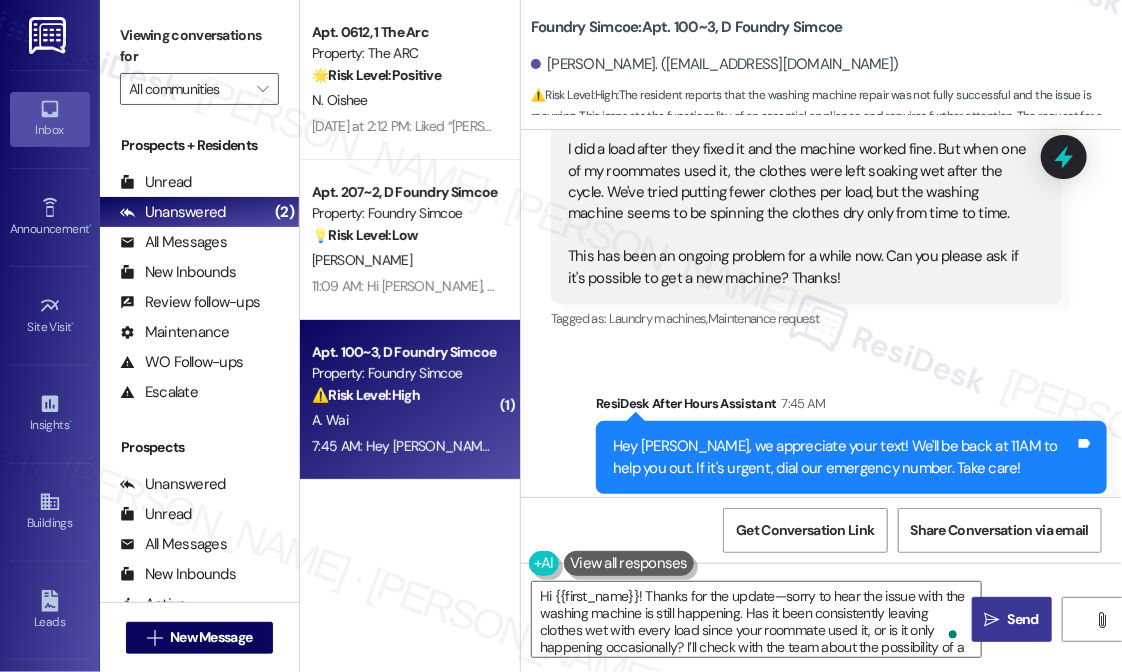 click on " Send" at bounding box center (1012, 619) 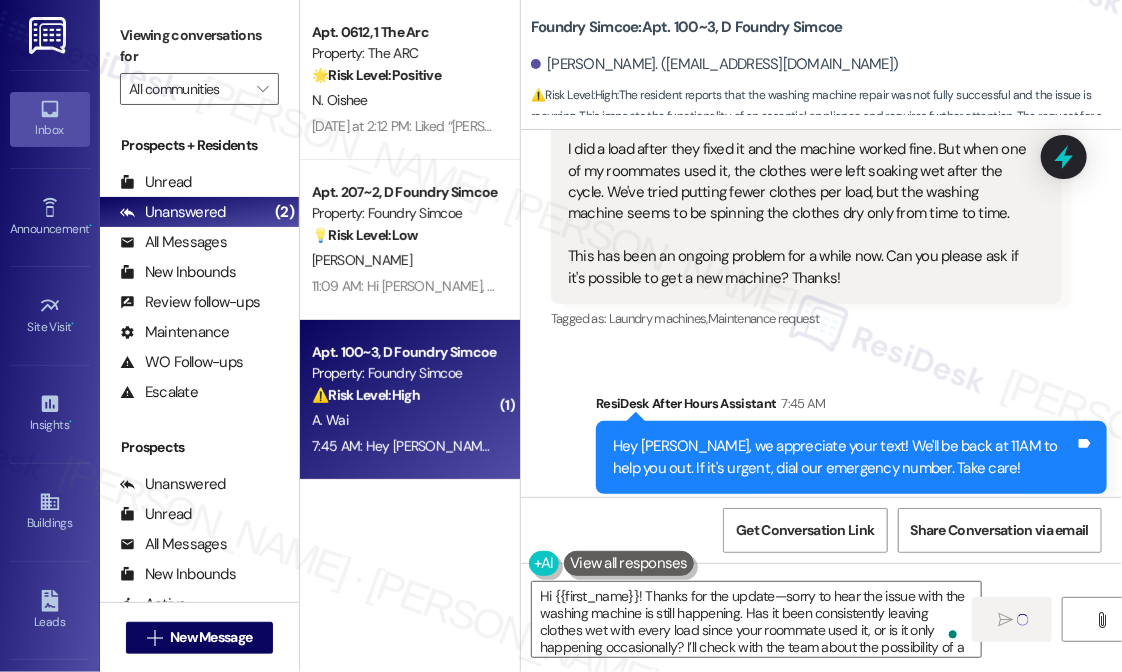 type 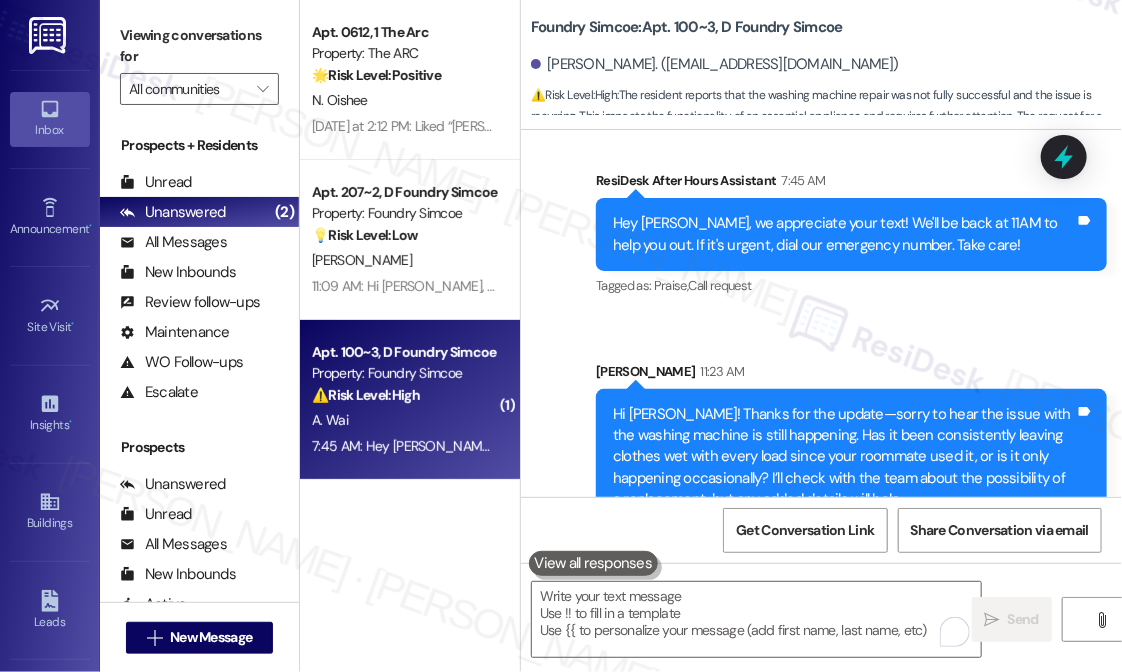 scroll, scrollTop: 18331, scrollLeft: 0, axis: vertical 